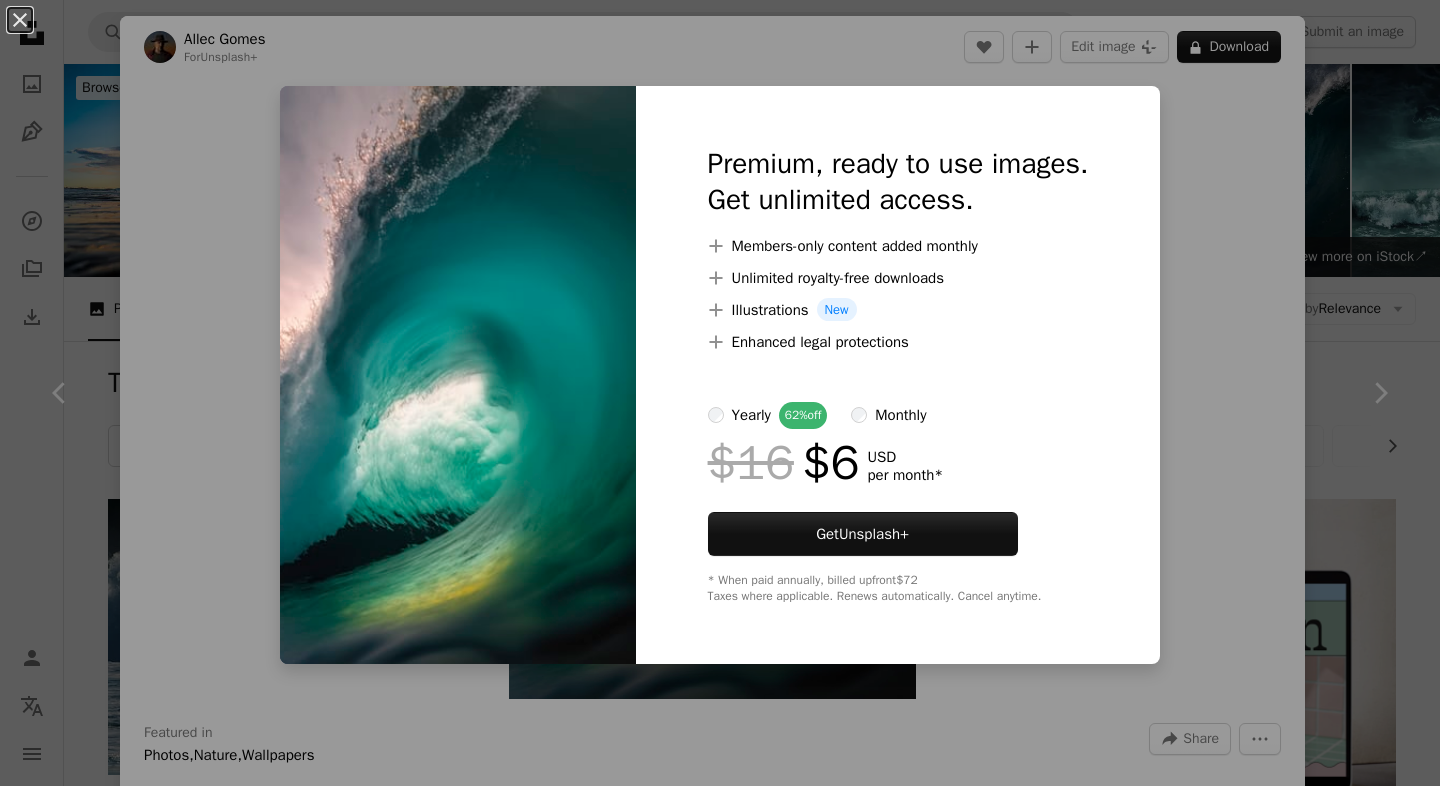 scroll, scrollTop: 928, scrollLeft: 0, axis: vertical 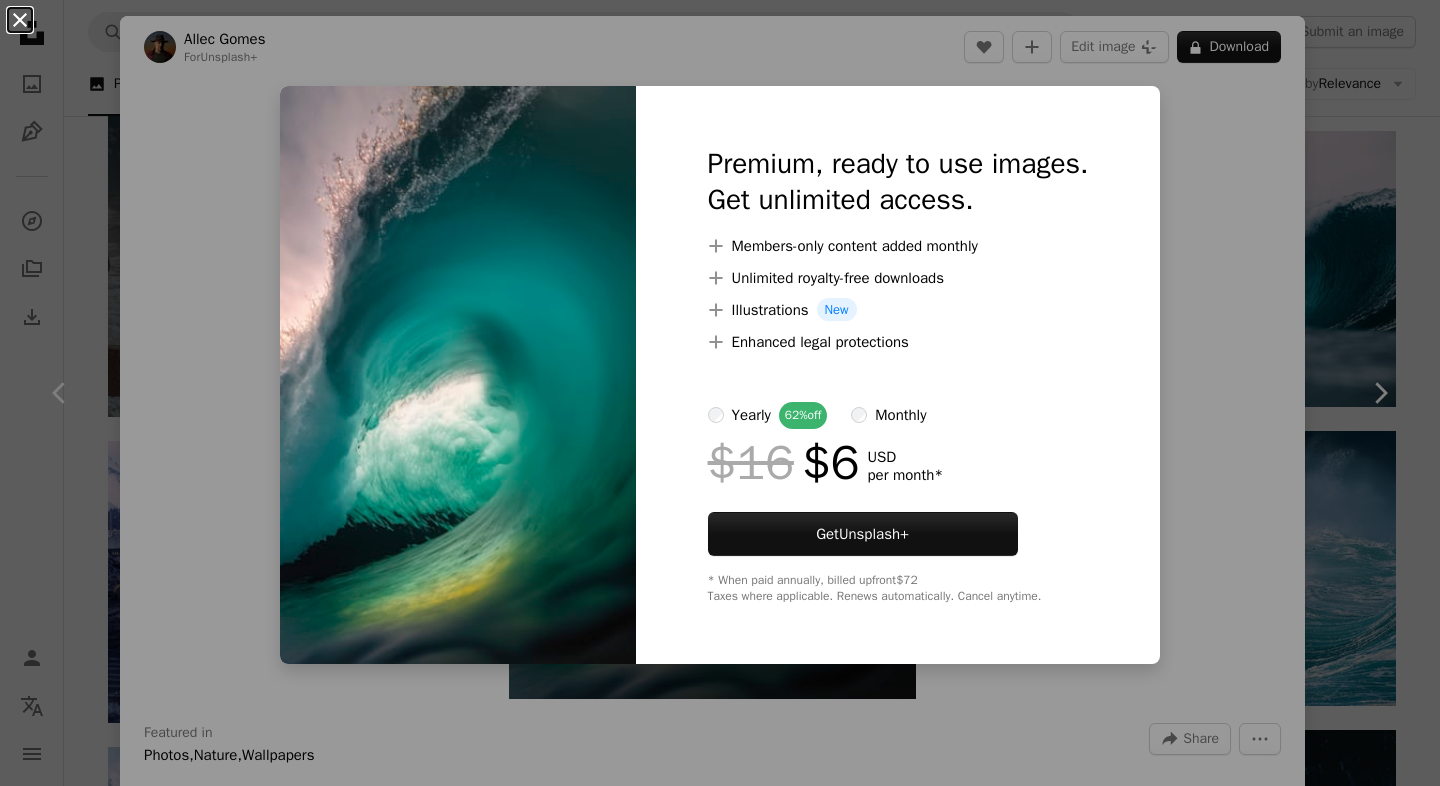 click on "An X shape" at bounding box center (20, 20) 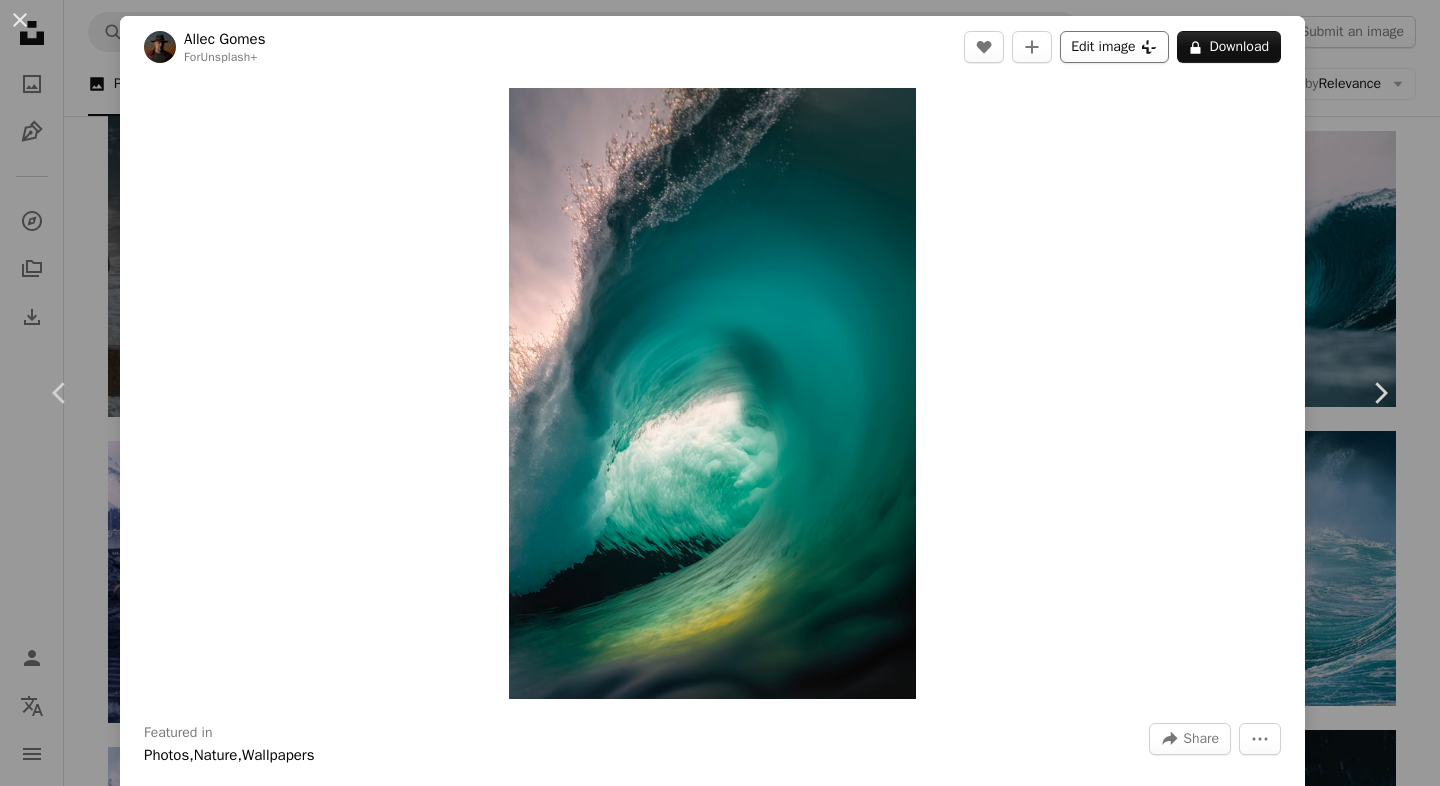 click on "Edit image   Plus sign for Unsplash+" at bounding box center [1114, 47] 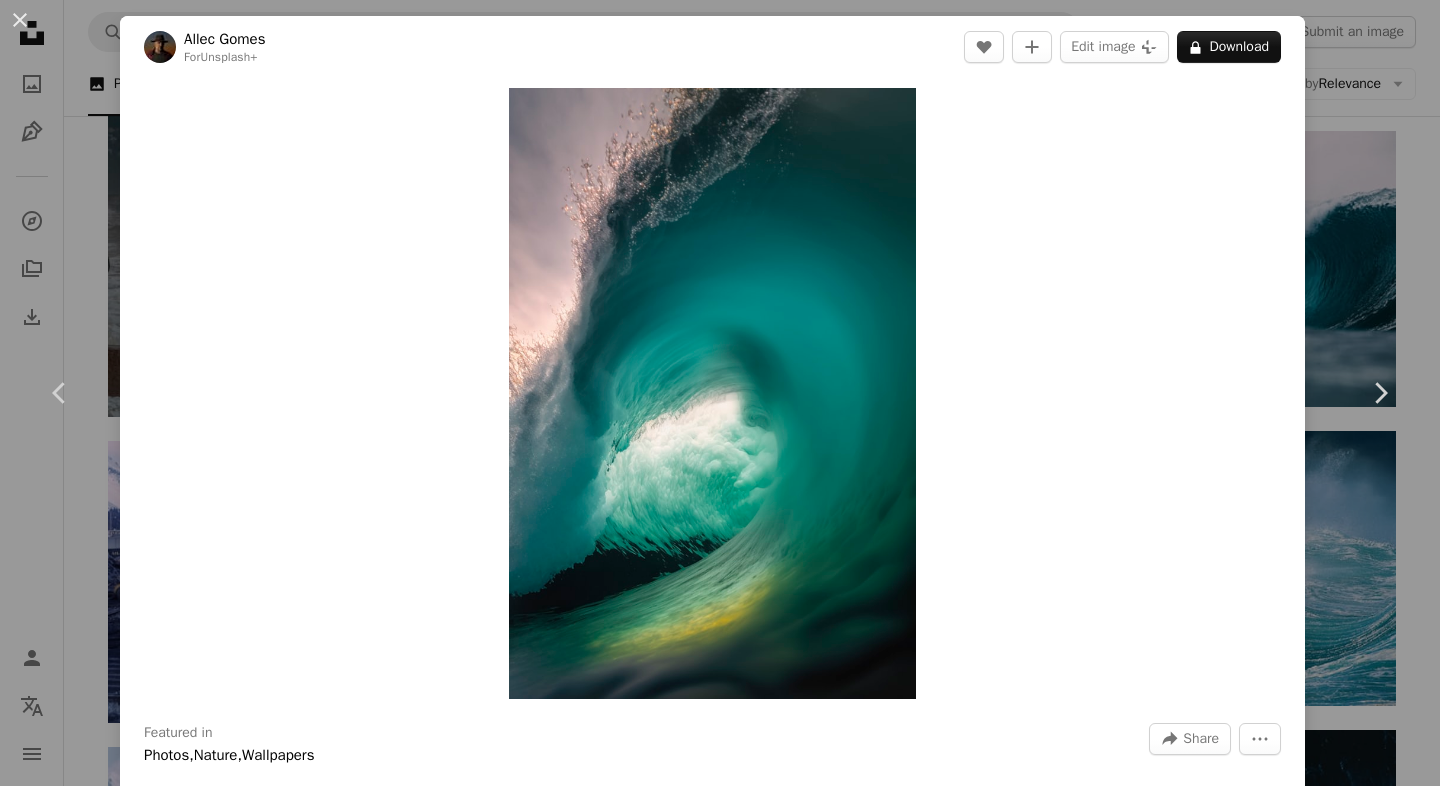 click on "An X shape Premium, ready to use images. Get unlimited access. A plus sign Members-only content added monthly A plus sign Unlimited royalty-free downloads A plus sign Illustrations  New A plus sign Enhanced legal protections yearly 62%  off monthly $16   $6 USD per month * Get  Unsplash+ * When paid annually, billed upfront  $72 Taxes where applicable. Renews automatically. Cancel anytime." at bounding box center (720, 3534) 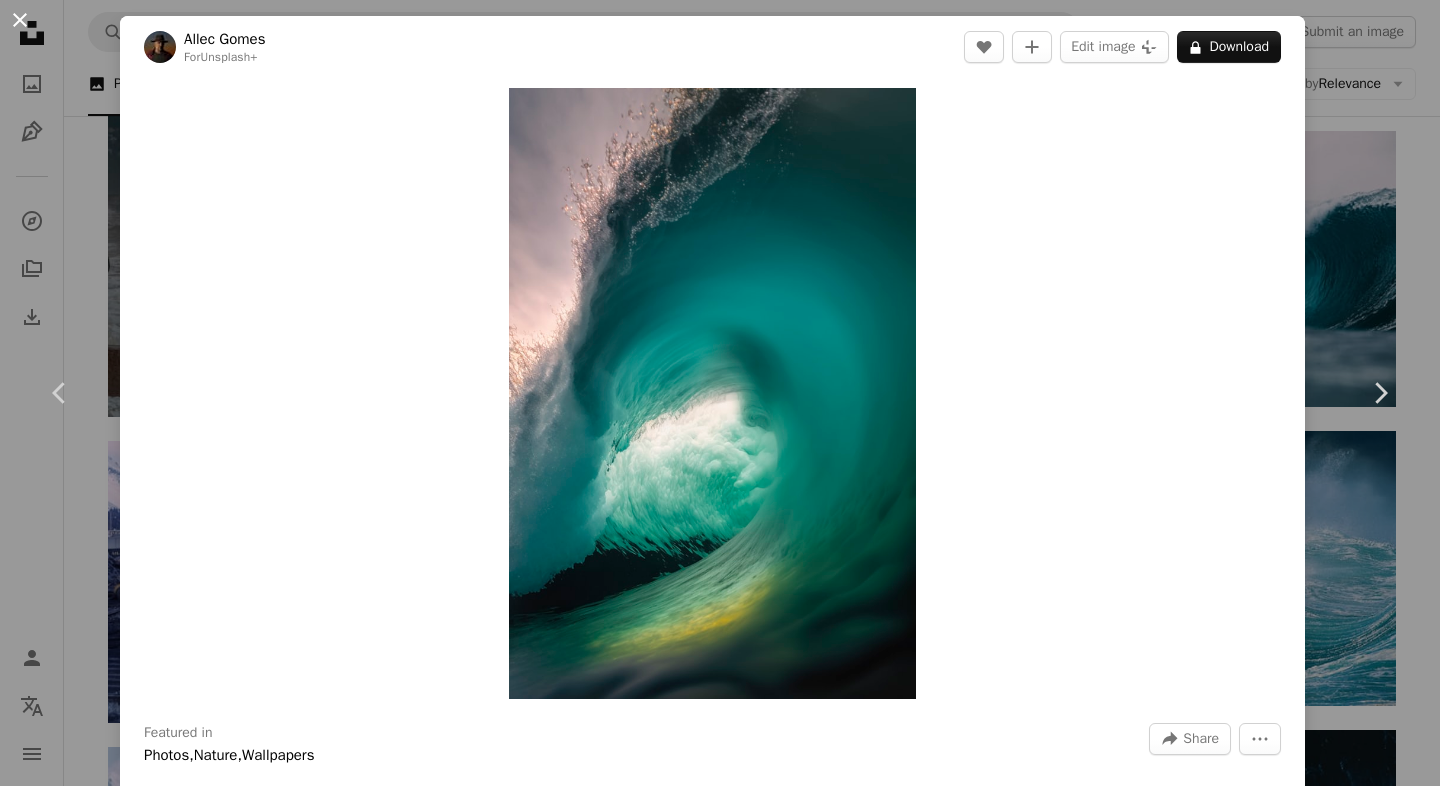 click on "An X shape" at bounding box center (20, 20) 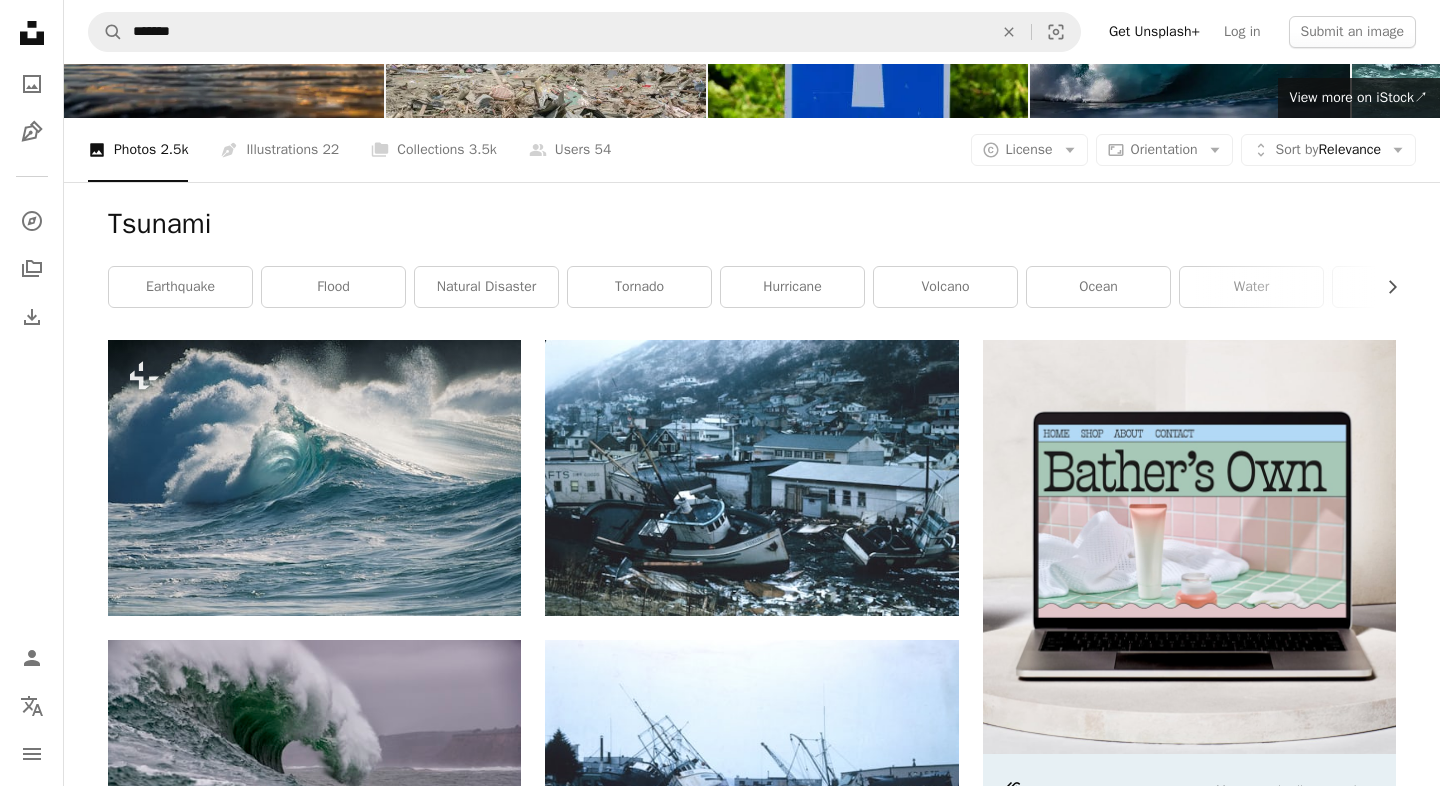 scroll, scrollTop: 273, scrollLeft: 0, axis: vertical 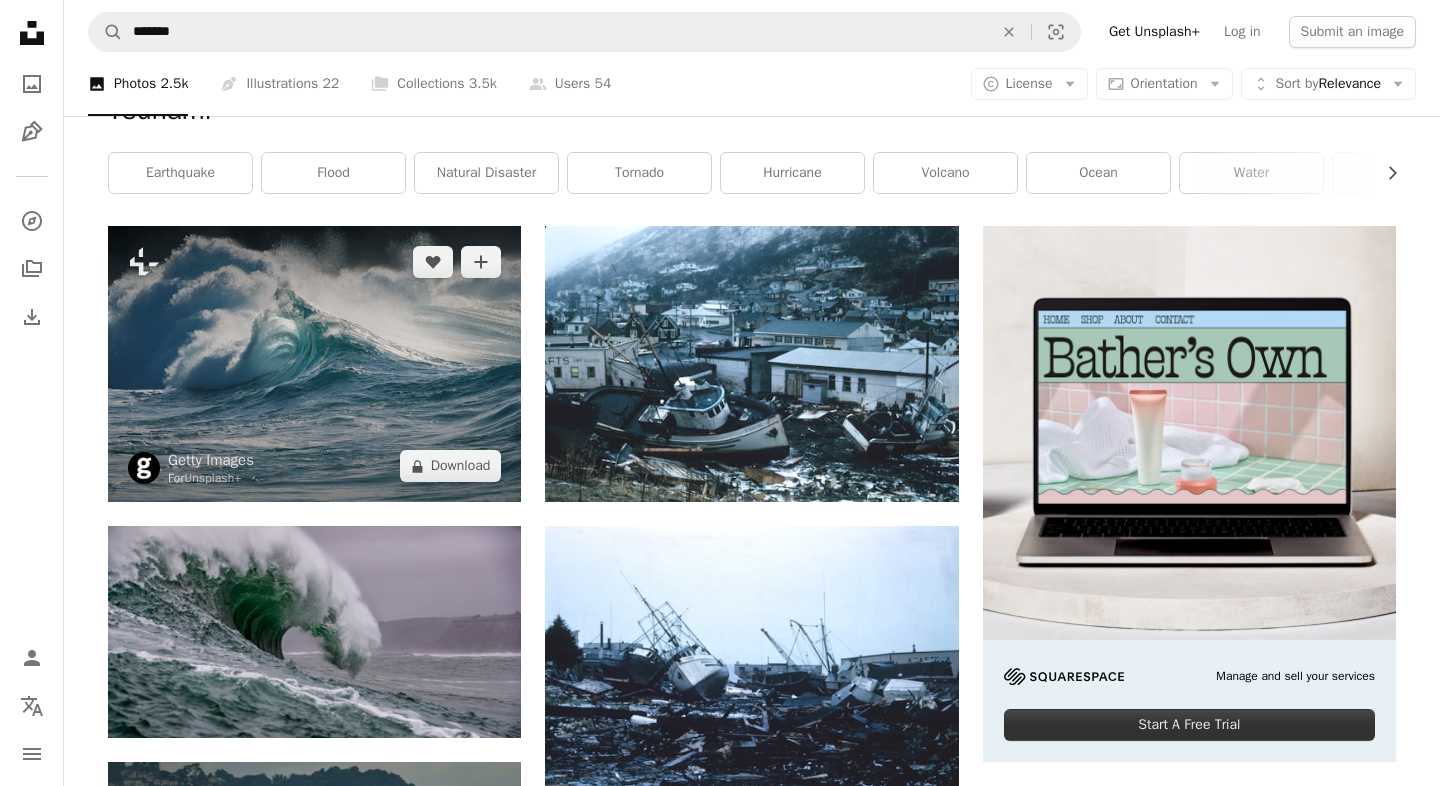 click at bounding box center (314, 364) 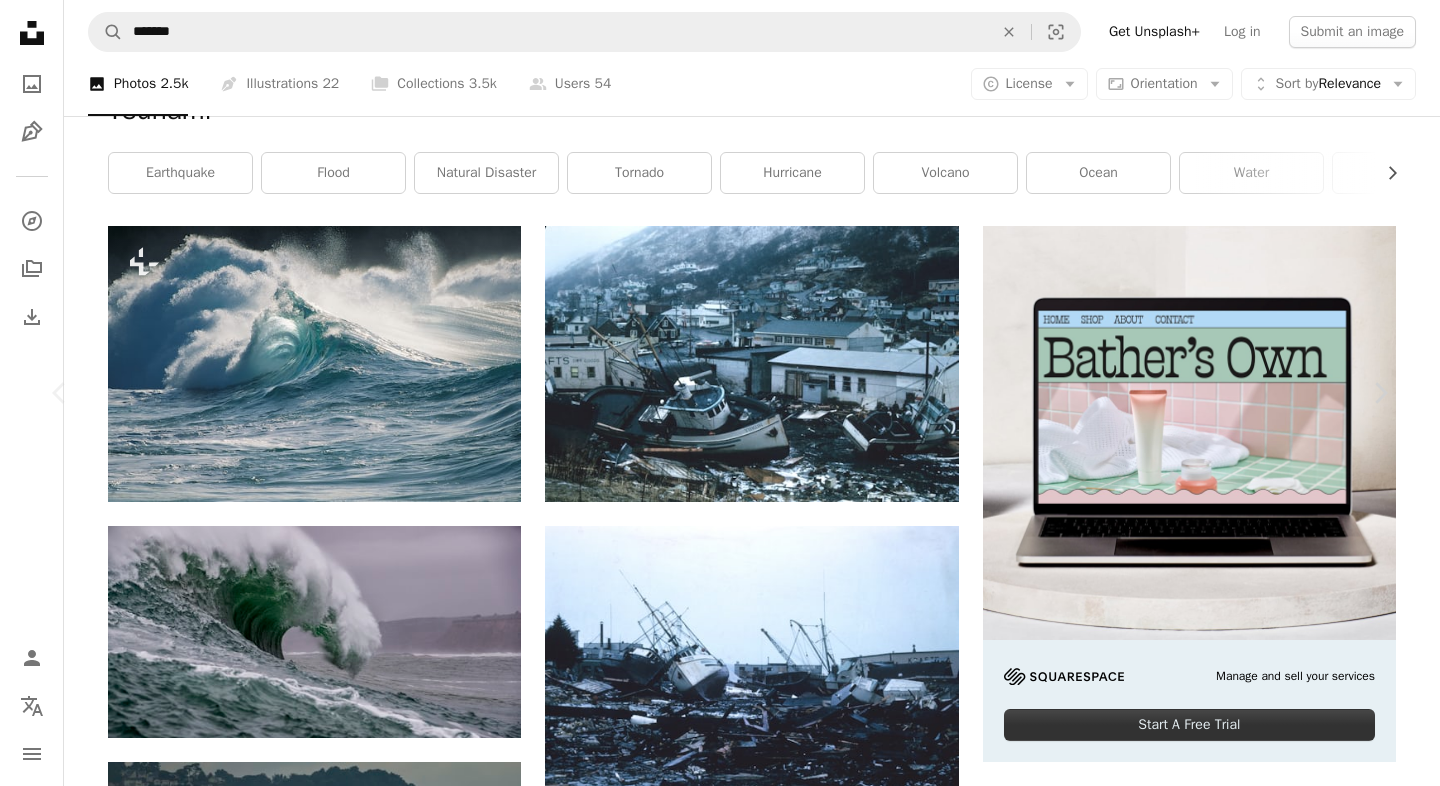 scroll, scrollTop: 5641, scrollLeft: 0, axis: vertical 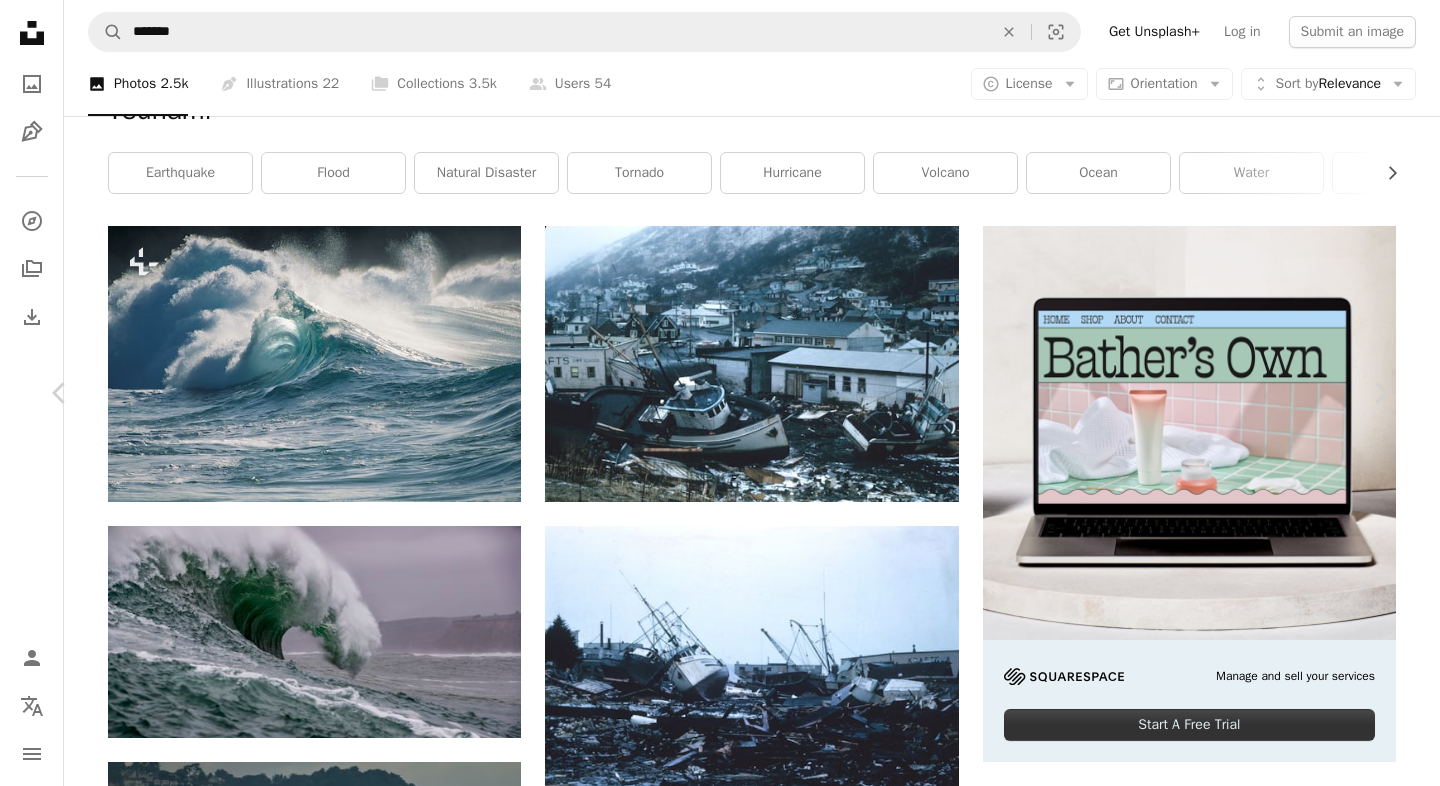 click on "A lock   Download" at bounding box center (1229, 6873) 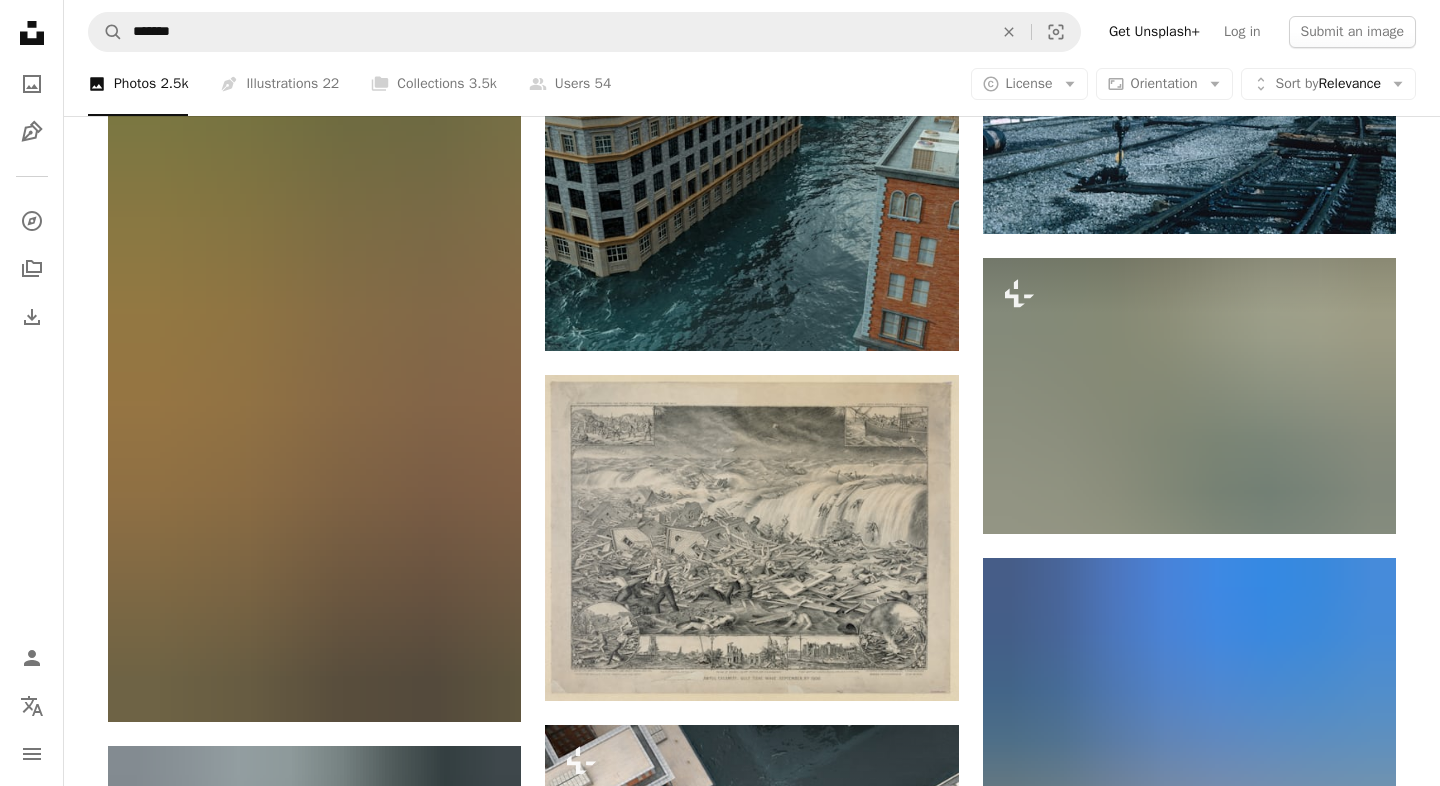 scroll, scrollTop: 2549, scrollLeft: 0, axis: vertical 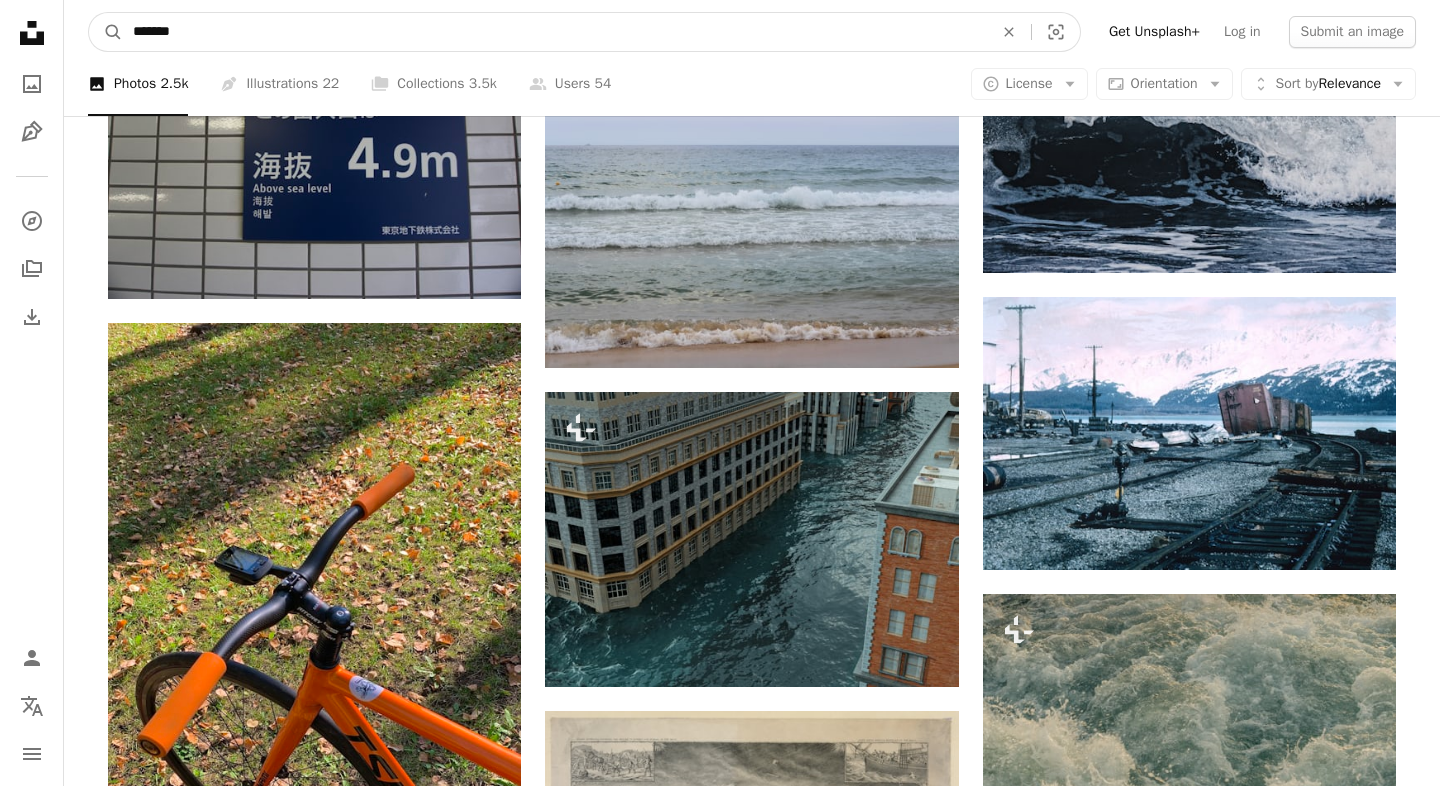 click on "*******" at bounding box center (555, 32) 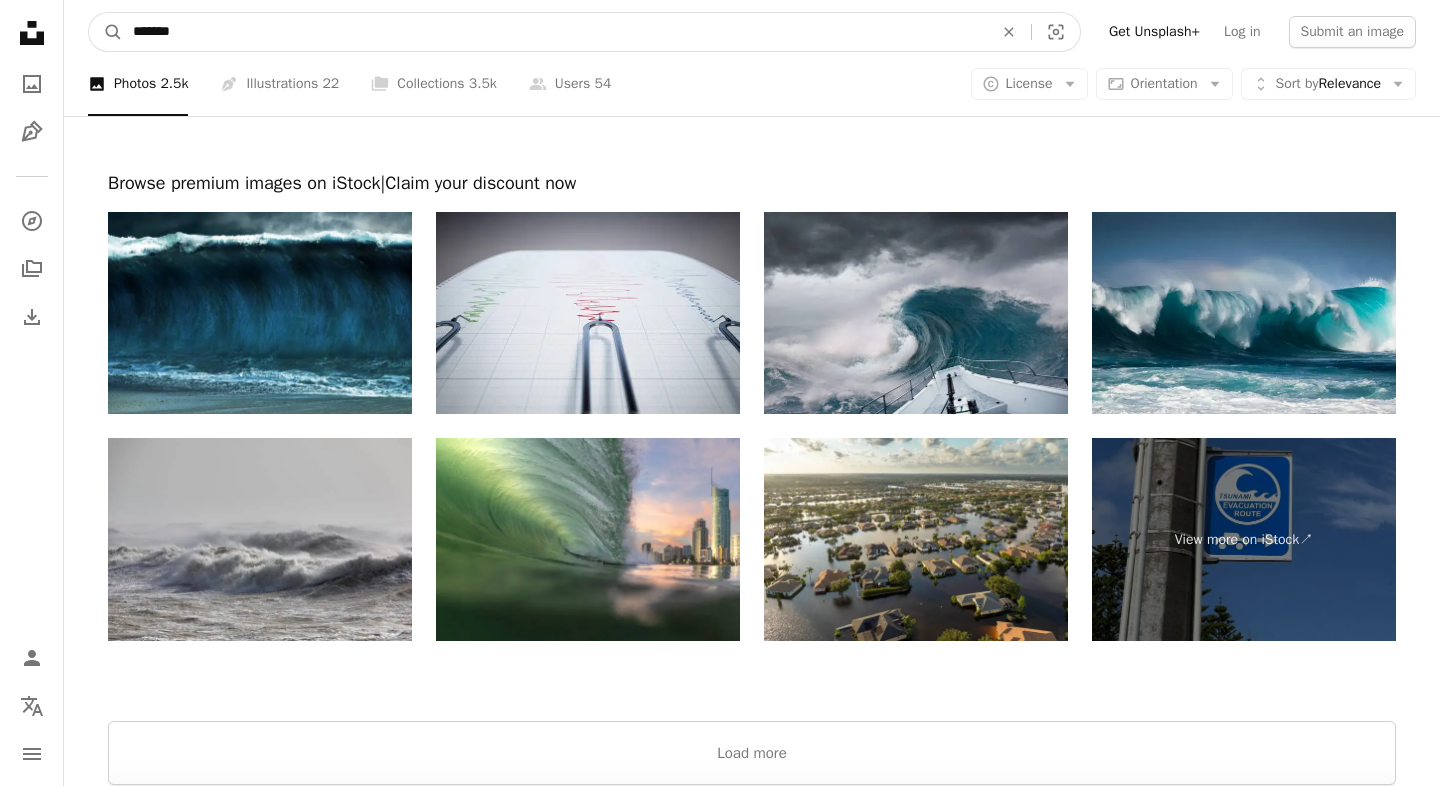 scroll, scrollTop: 6189, scrollLeft: 0, axis: vertical 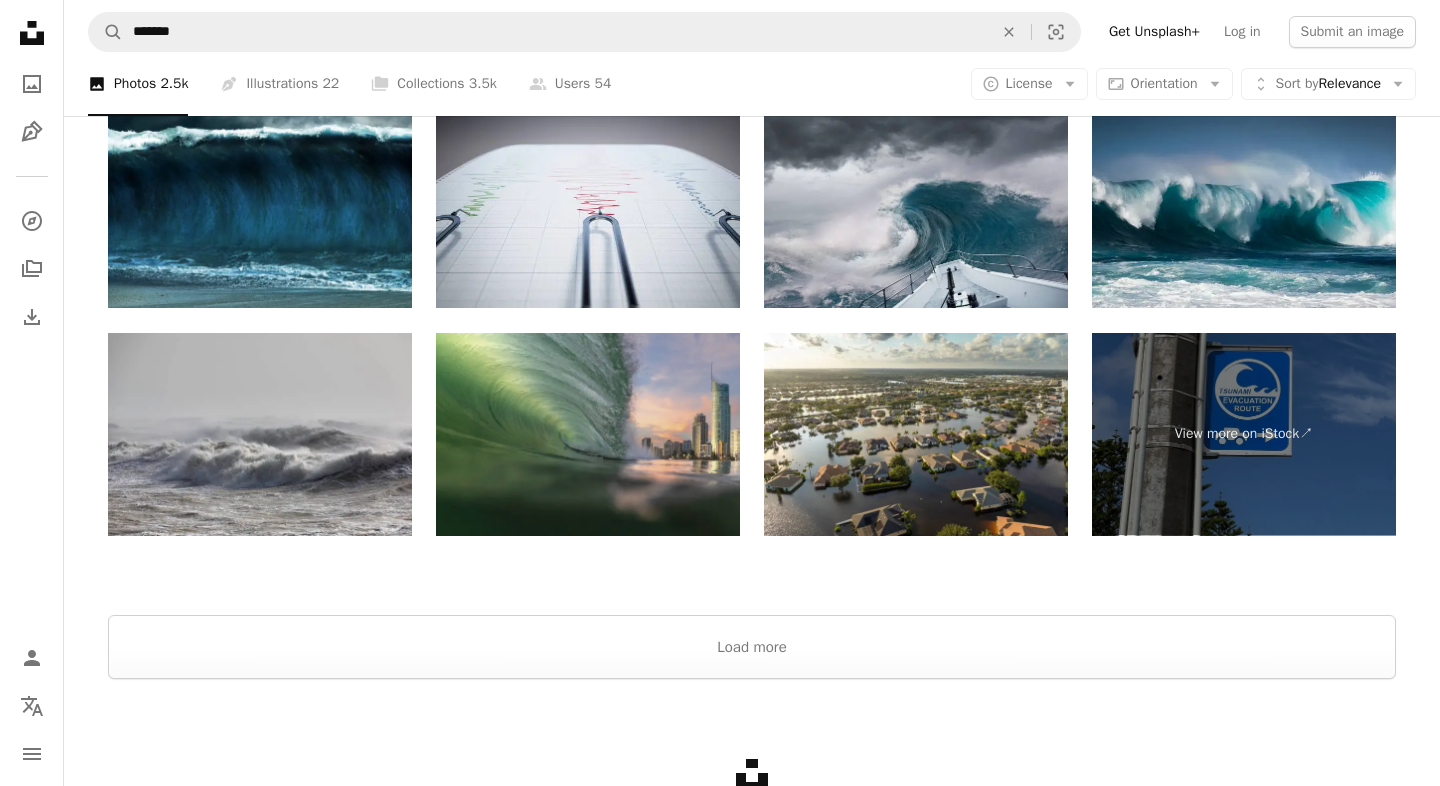 click at bounding box center (588, 434) 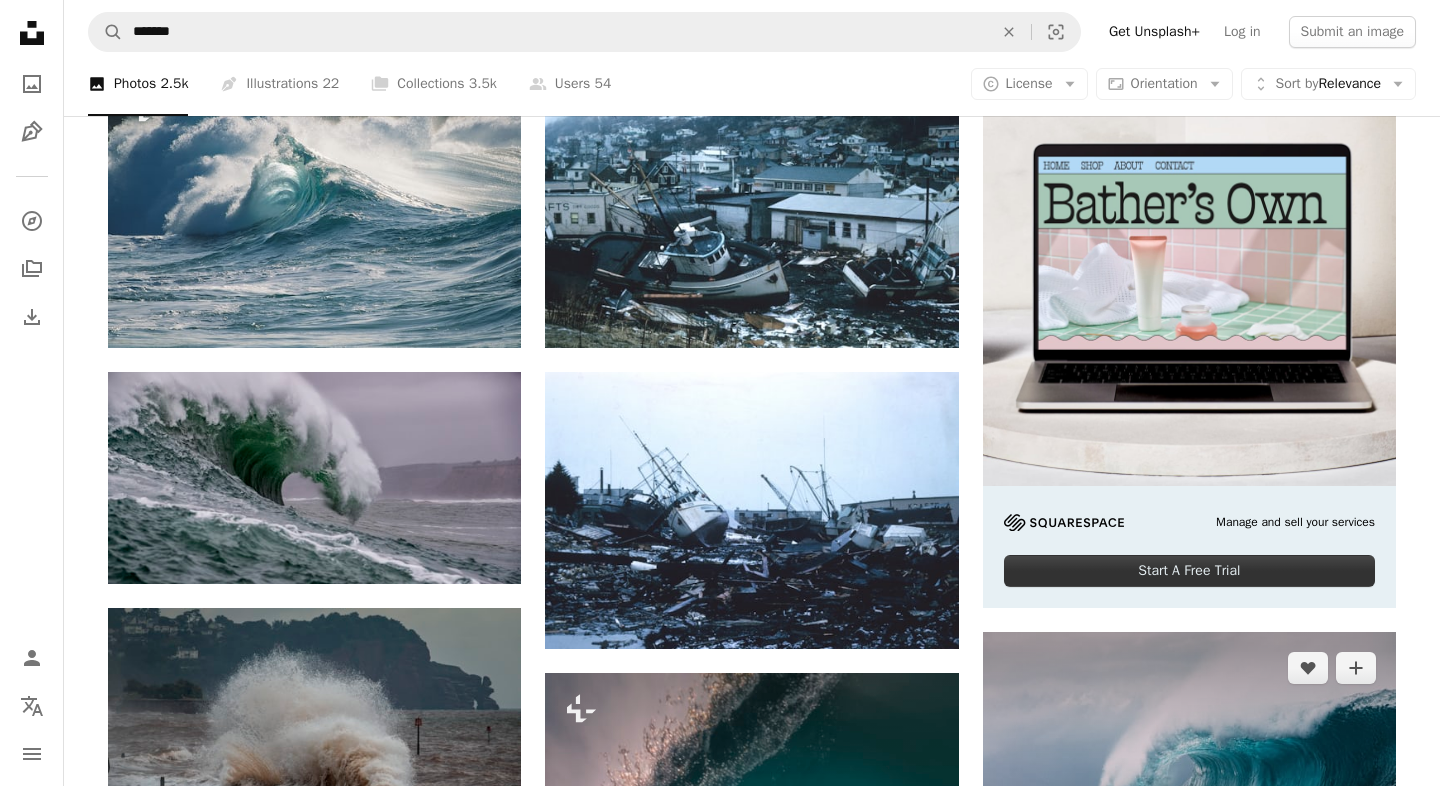 scroll, scrollTop: 228, scrollLeft: 0, axis: vertical 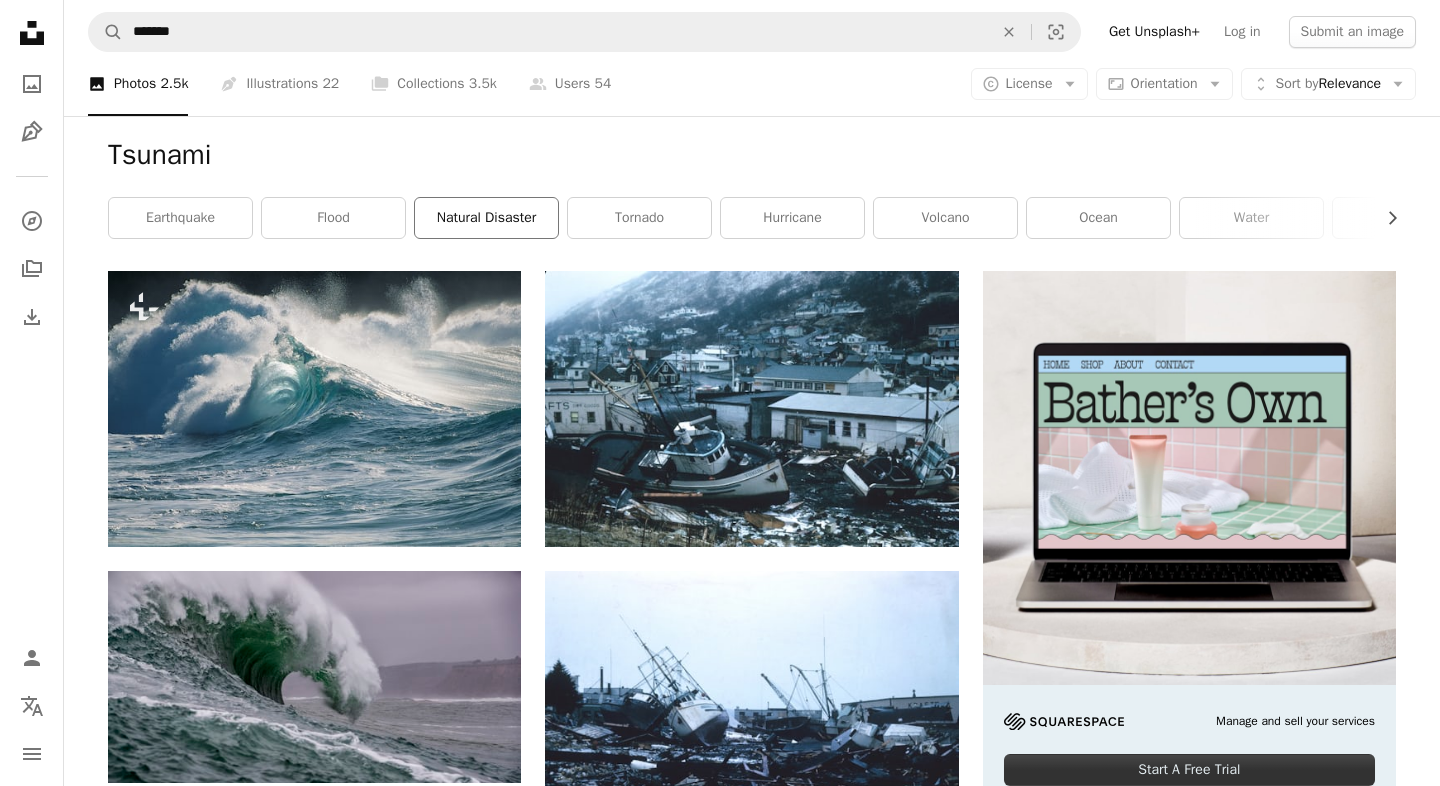 click on "natural disaster" at bounding box center (486, 218) 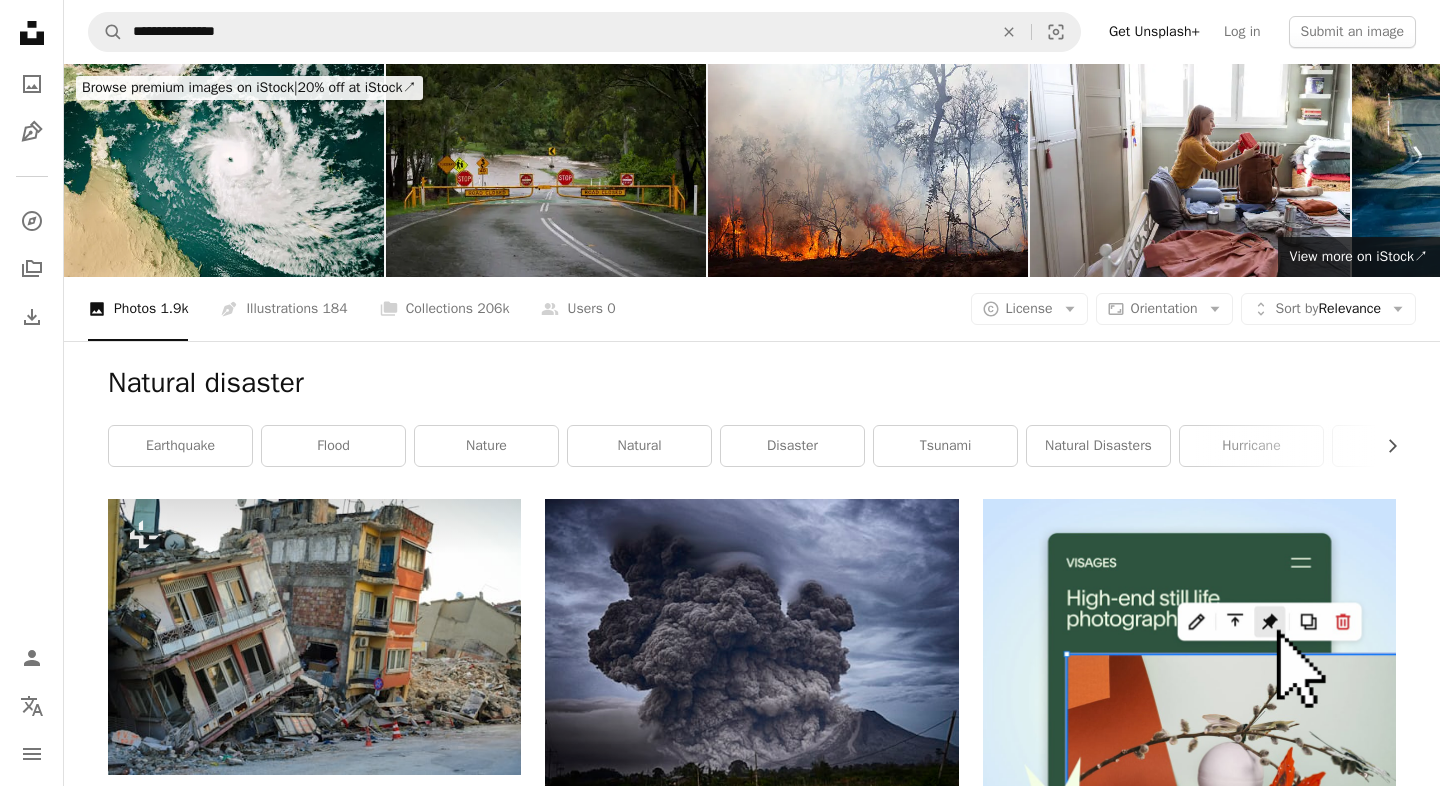 scroll, scrollTop: 309, scrollLeft: 0, axis: vertical 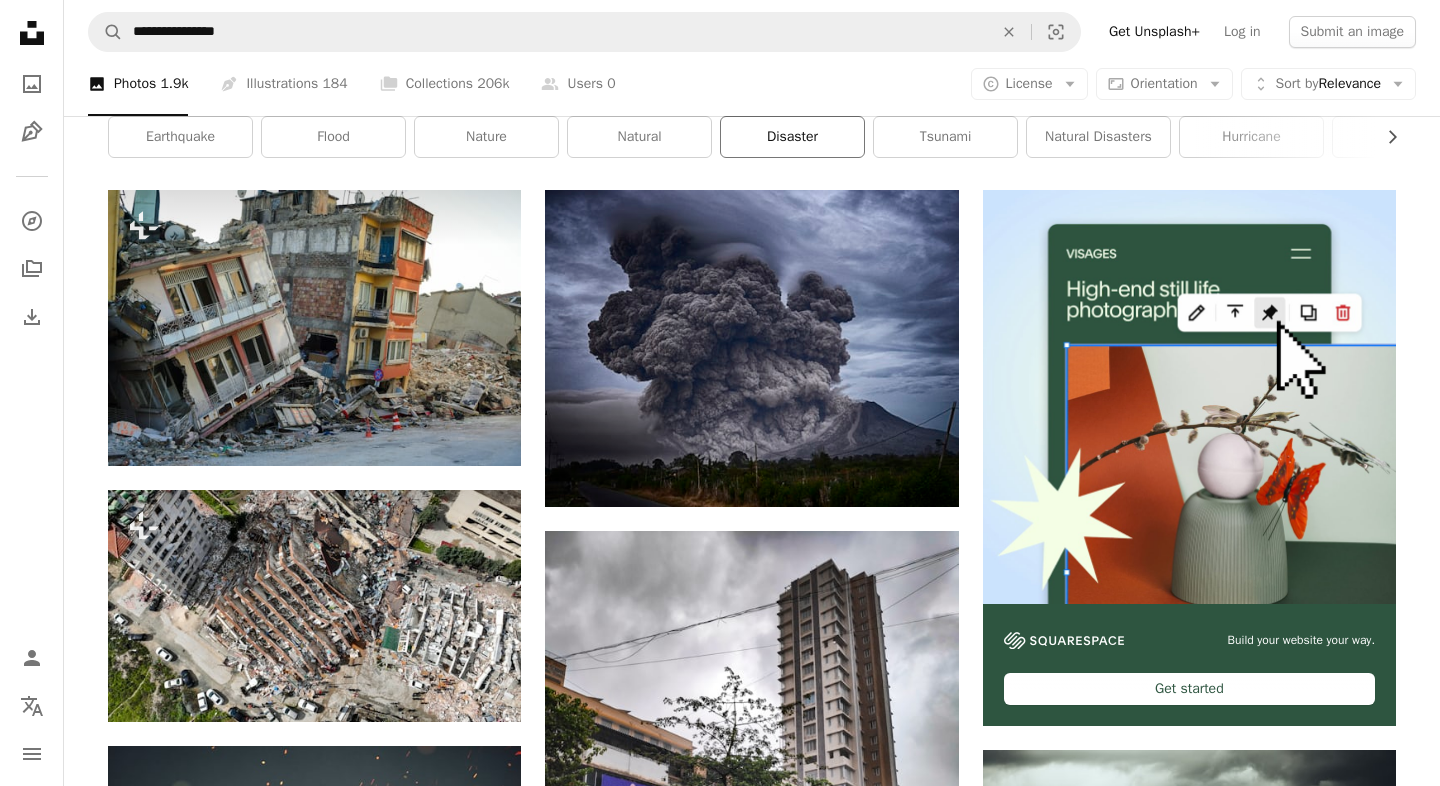click on "disaster" at bounding box center [792, 137] 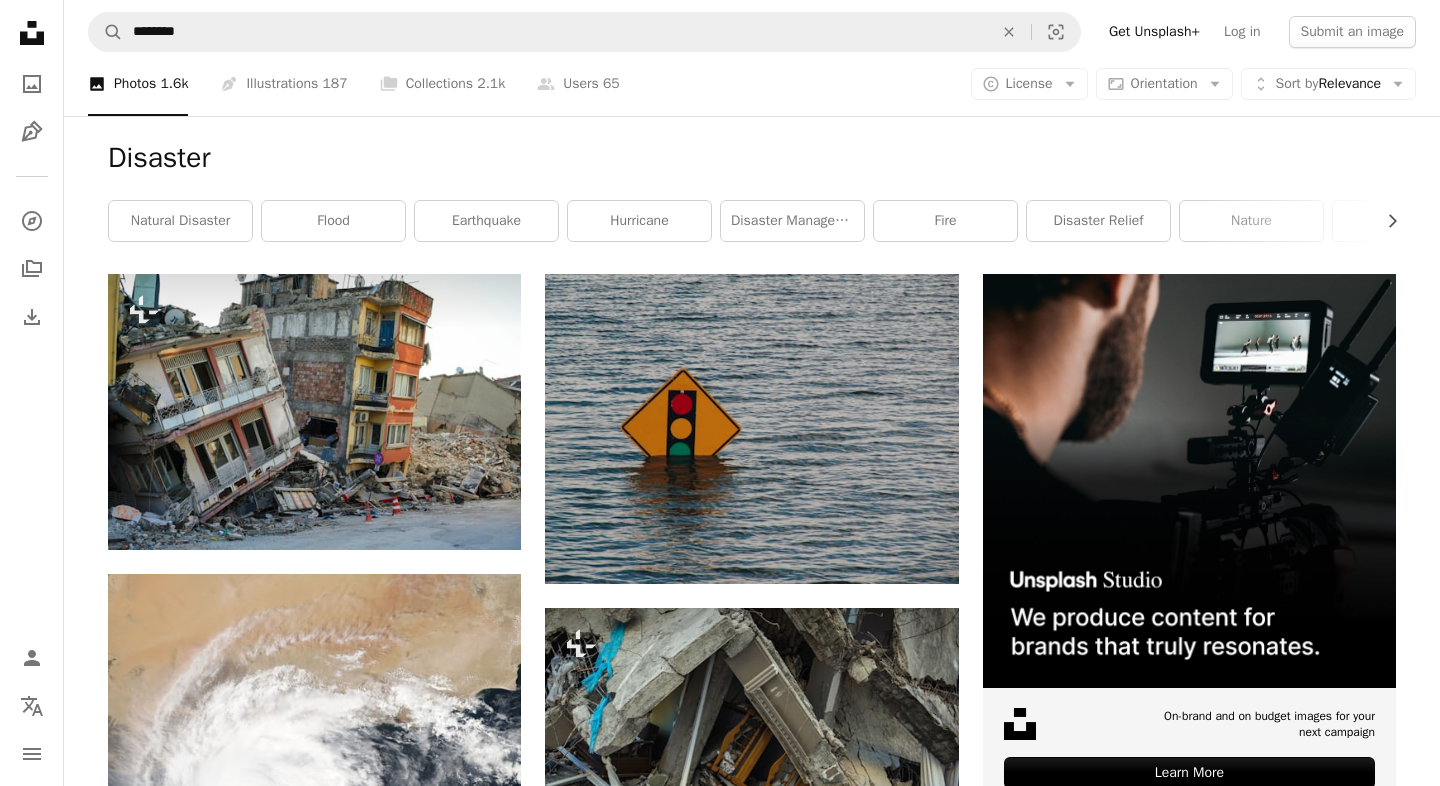 scroll, scrollTop: 255, scrollLeft: 0, axis: vertical 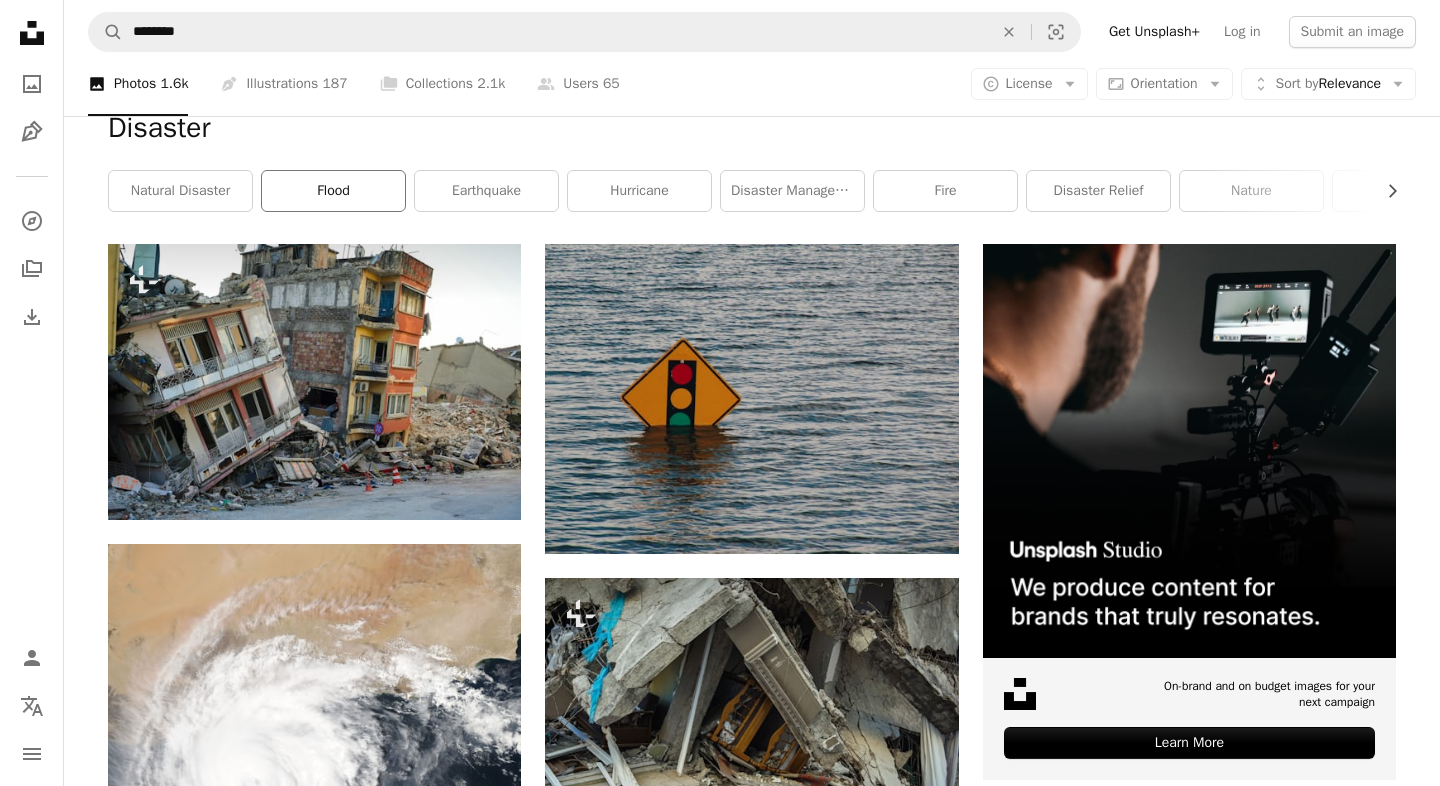 click on "flood" at bounding box center [333, 191] 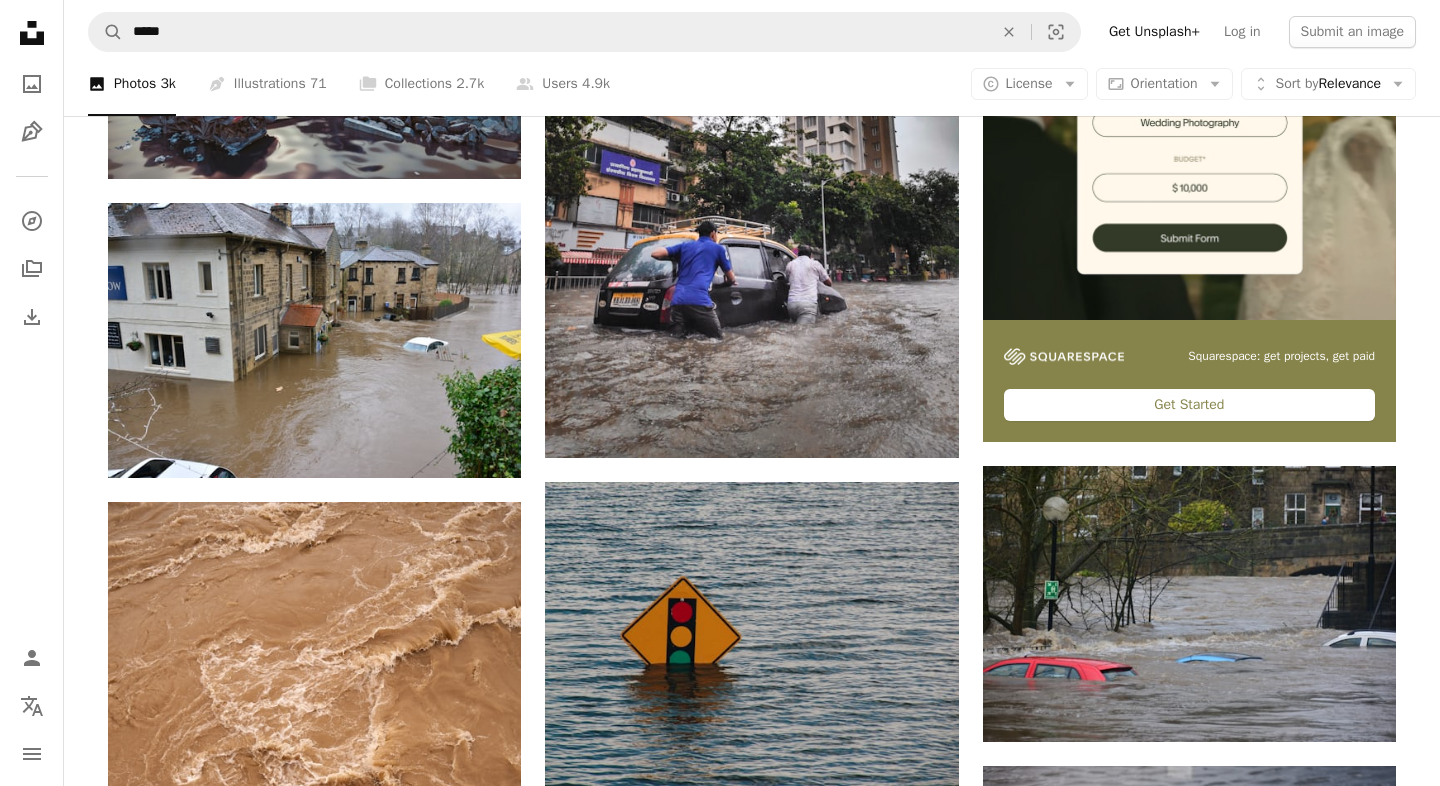 scroll, scrollTop: 0, scrollLeft: 0, axis: both 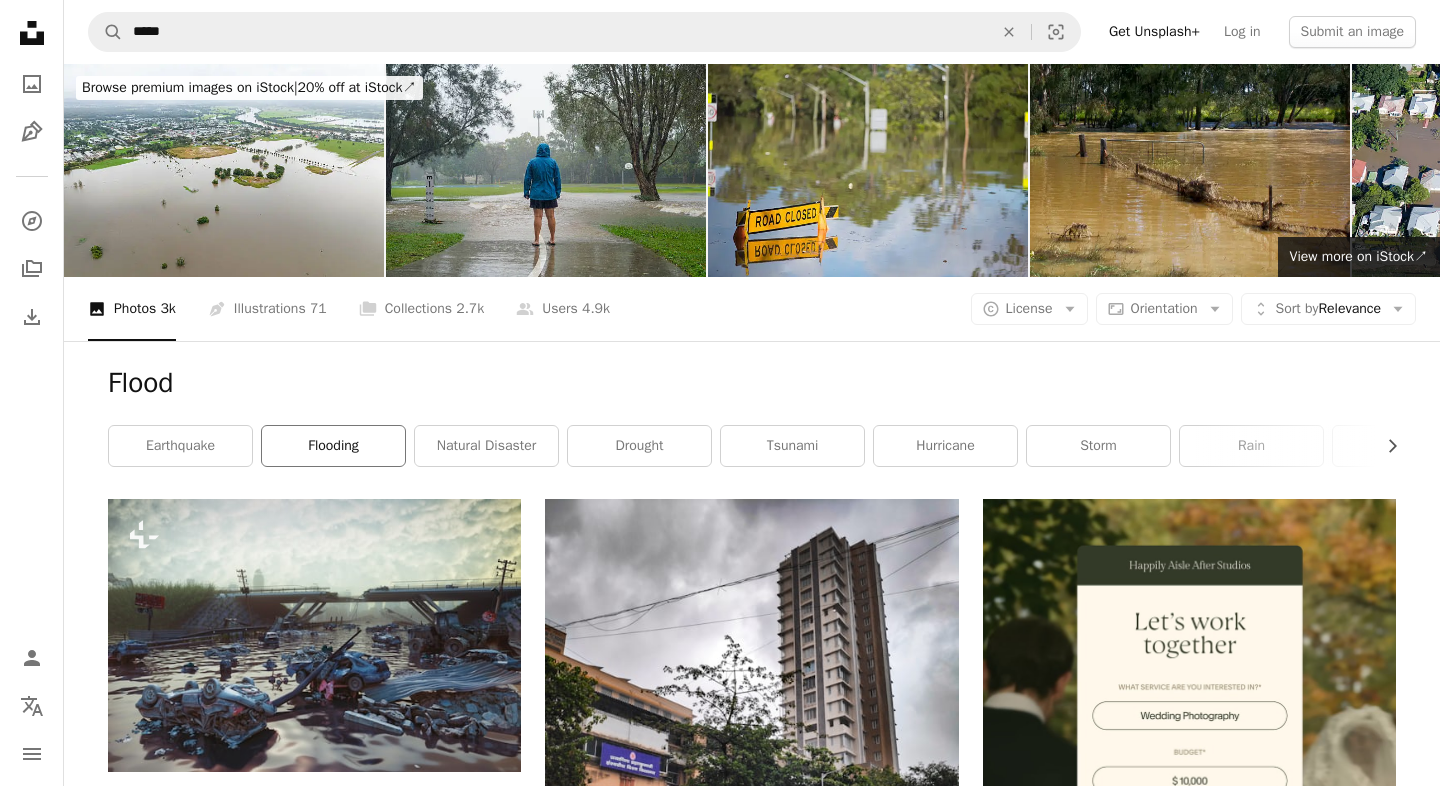 click on "flooding" at bounding box center (333, 446) 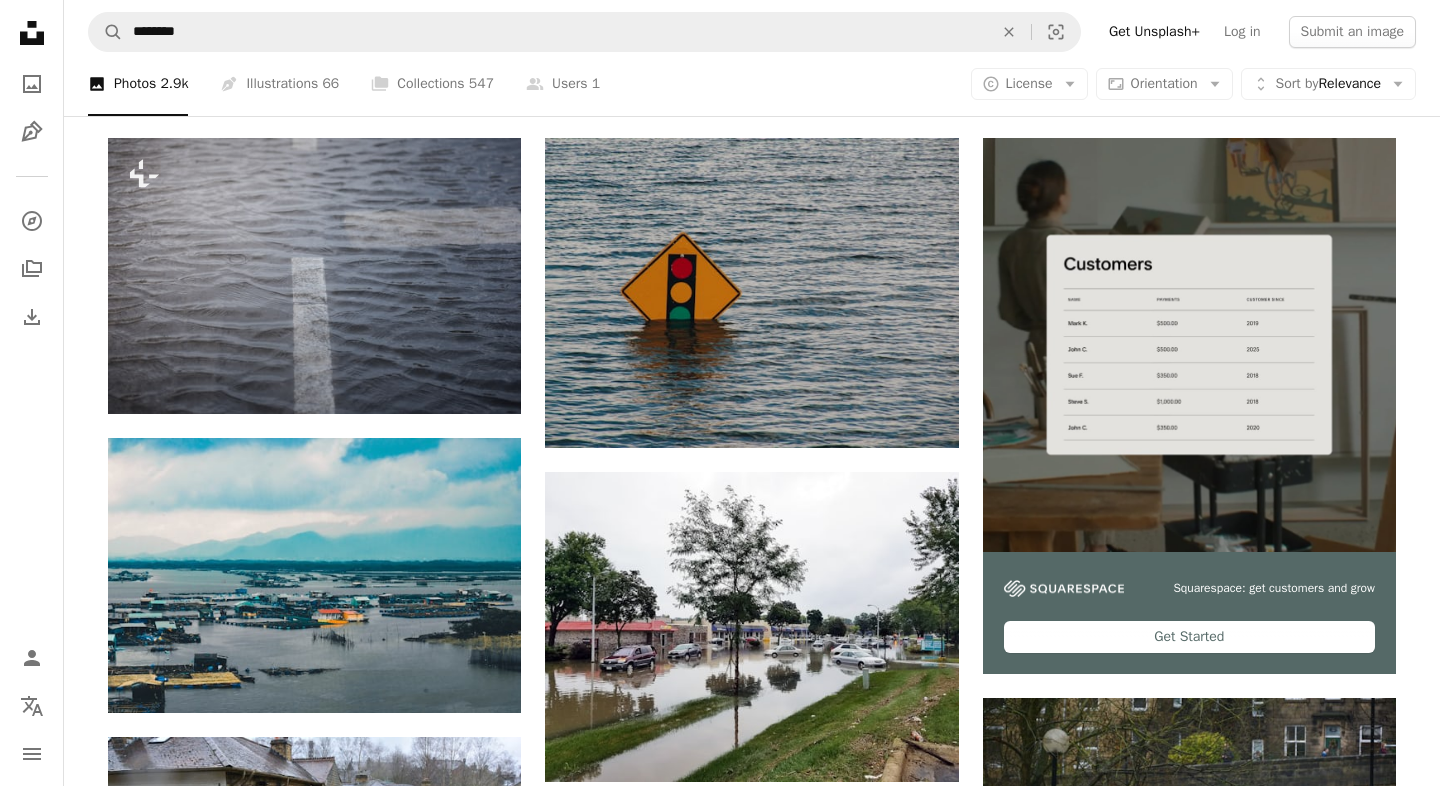 scroll, scrollTop: 0, scrollLeft: 0, axis: both 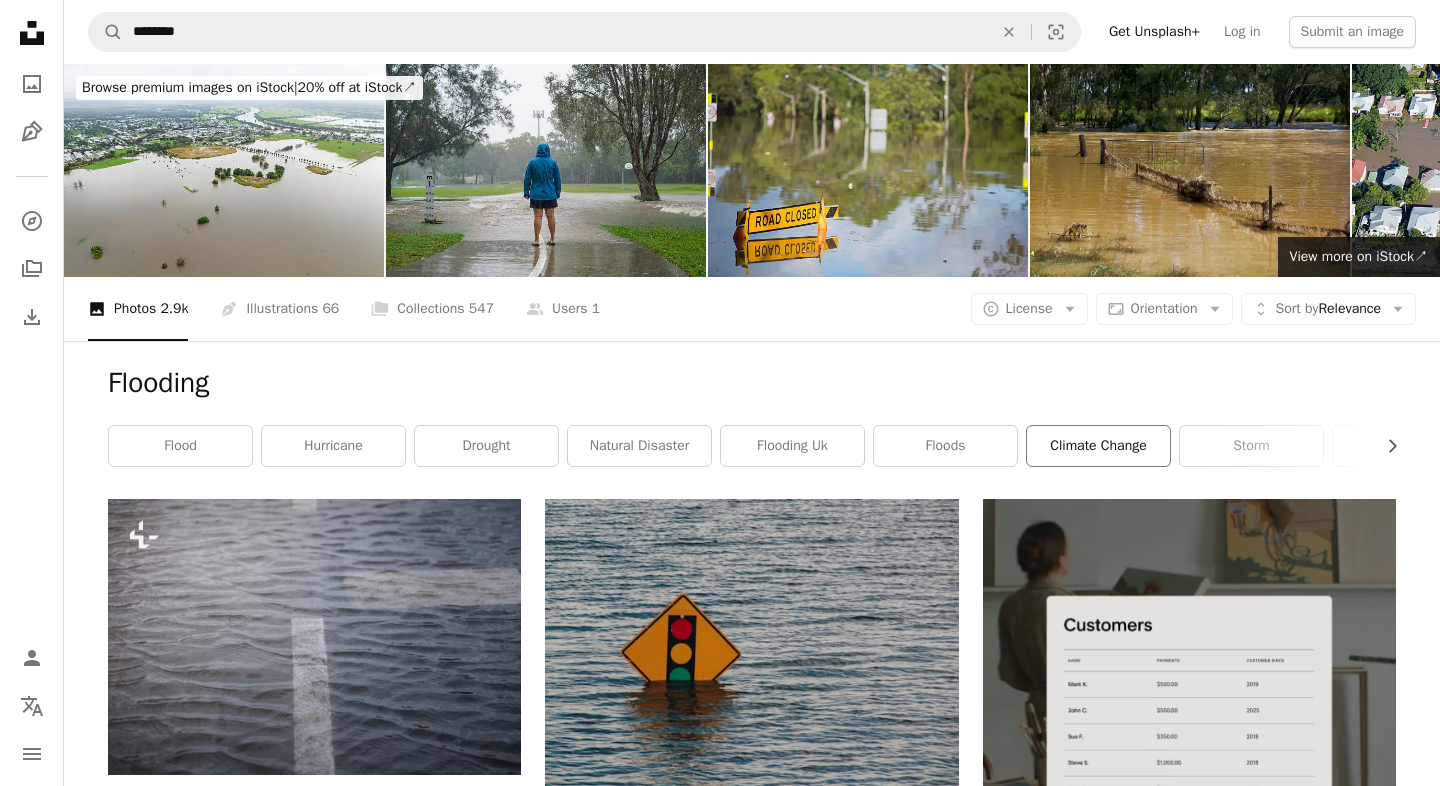 click on "climate change" at bounding box center (1098, 446) 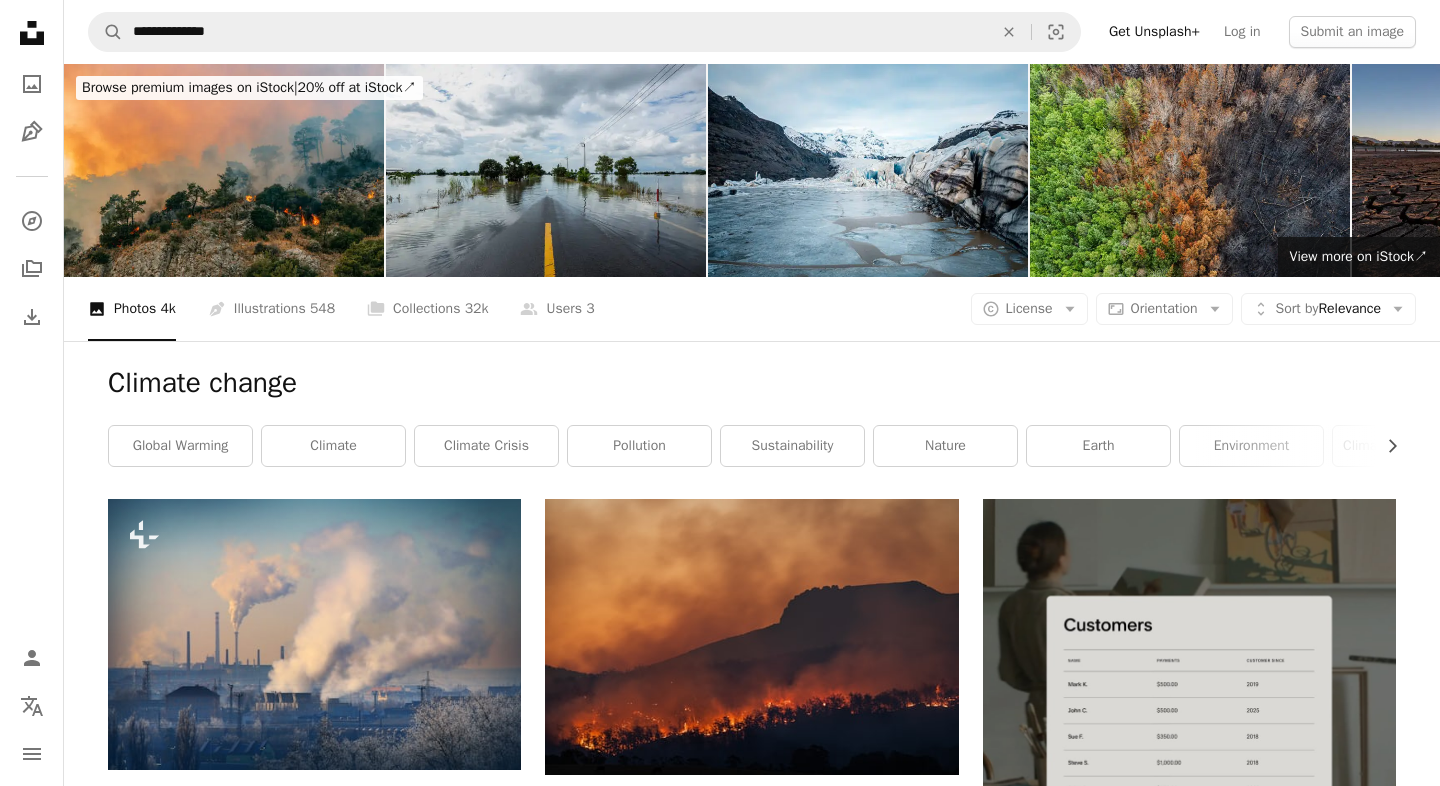 scroll, scrollTop: 80, scrollLeft: 0, axis: vertical 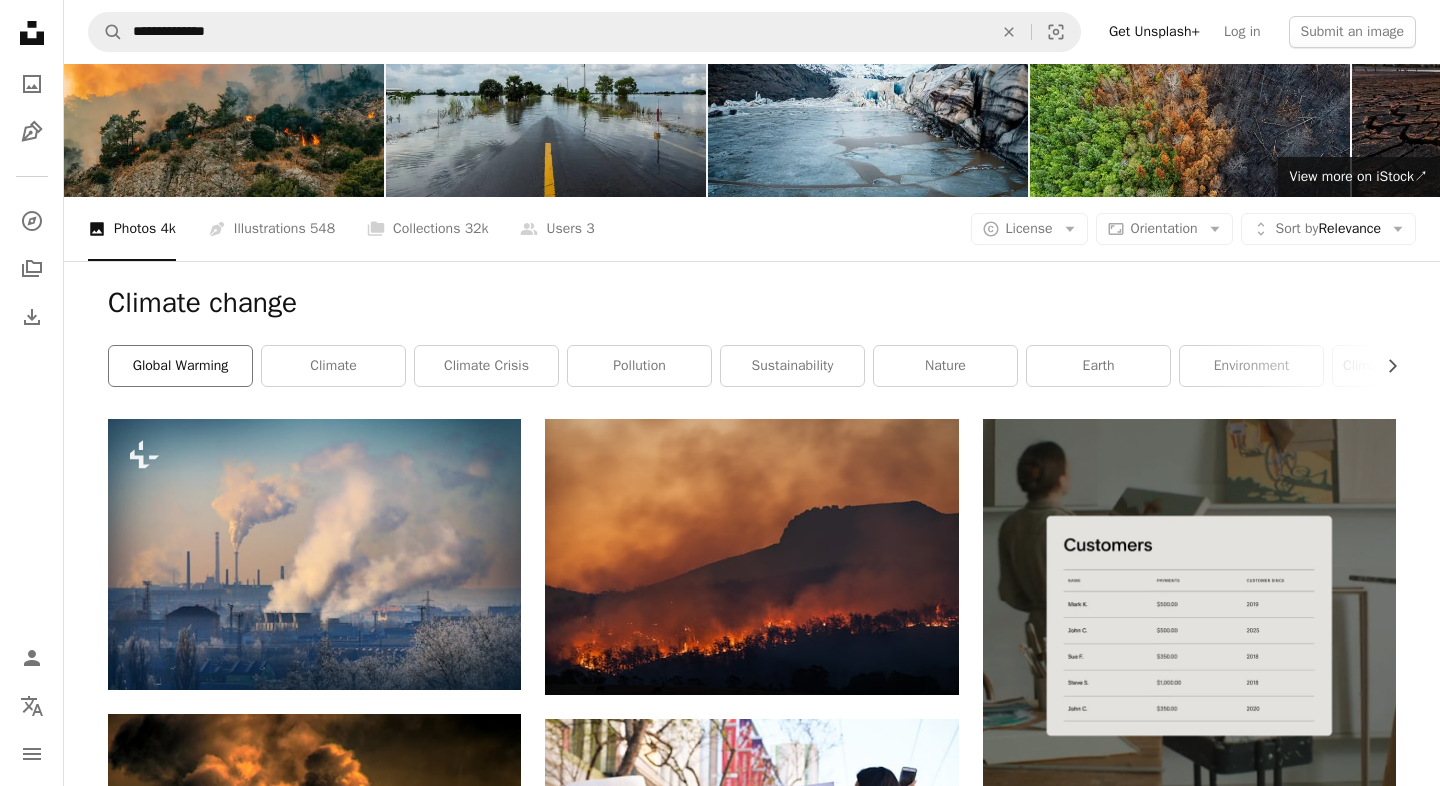 click on "global warming" at bounding box center [180, 366] 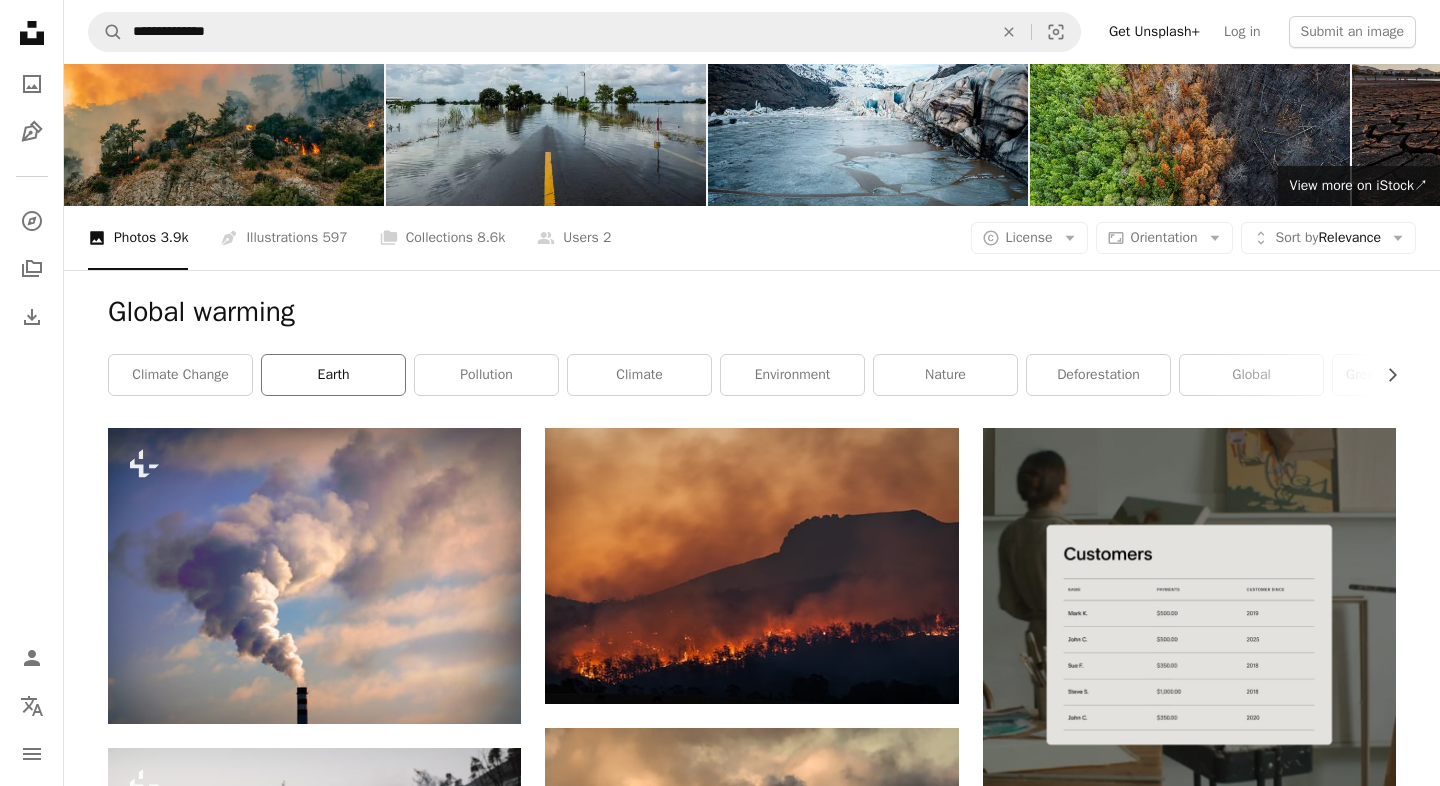 scroll, scrollTop: 95, scrollLeft: 0, axis: vertical 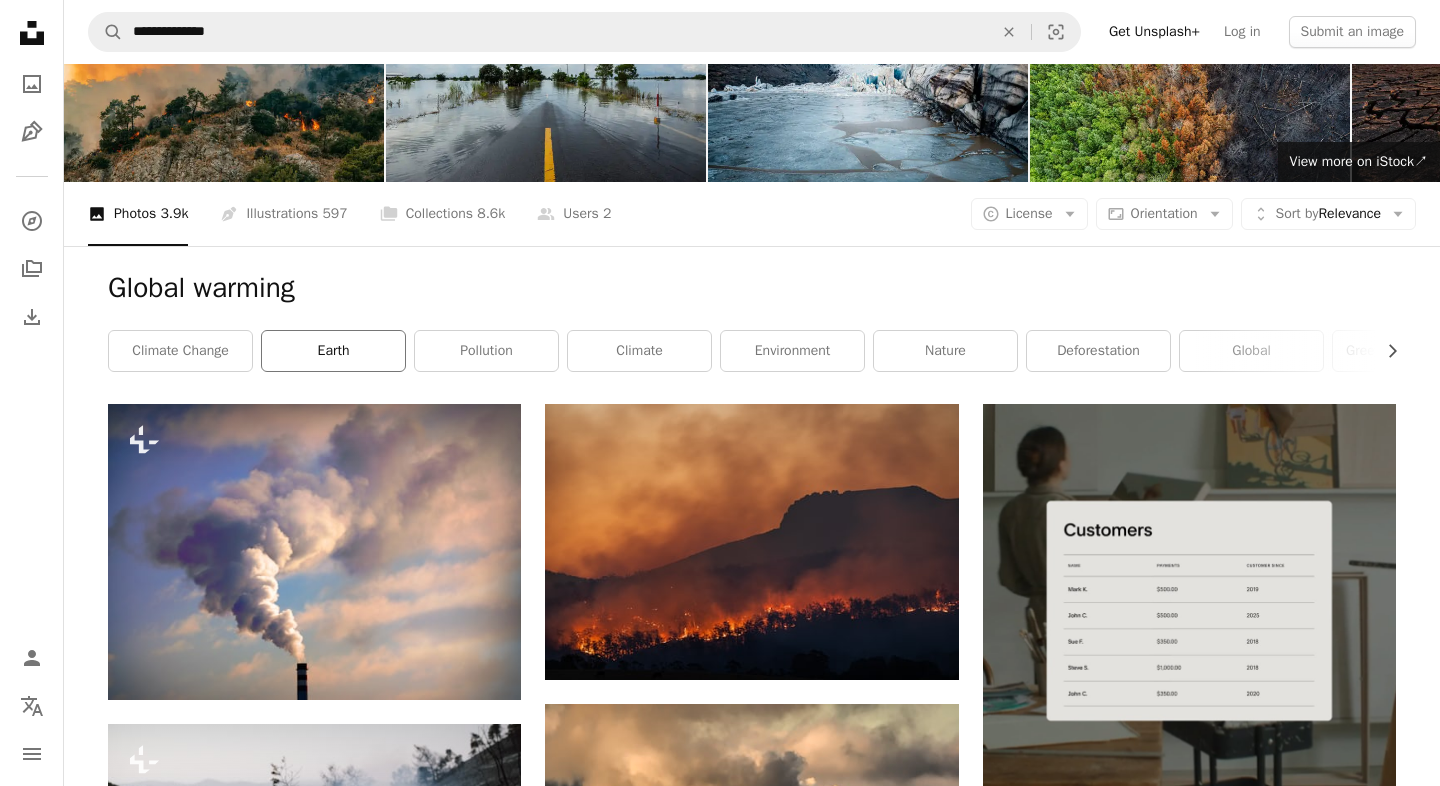 click on "earth" at bounding box center (333, 351) 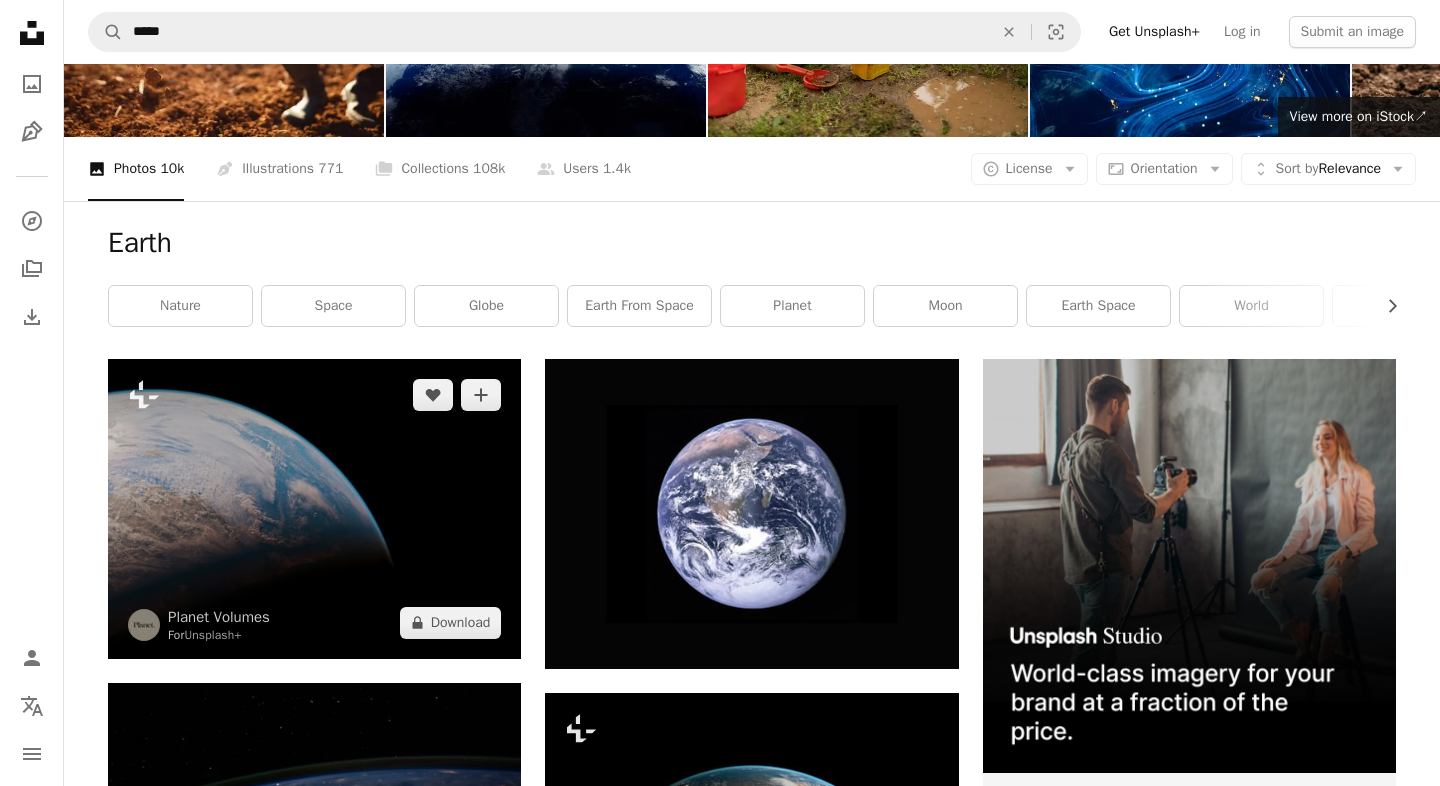 scroll, scrollTop: 312, scrollLeft: 0, axis: vertical 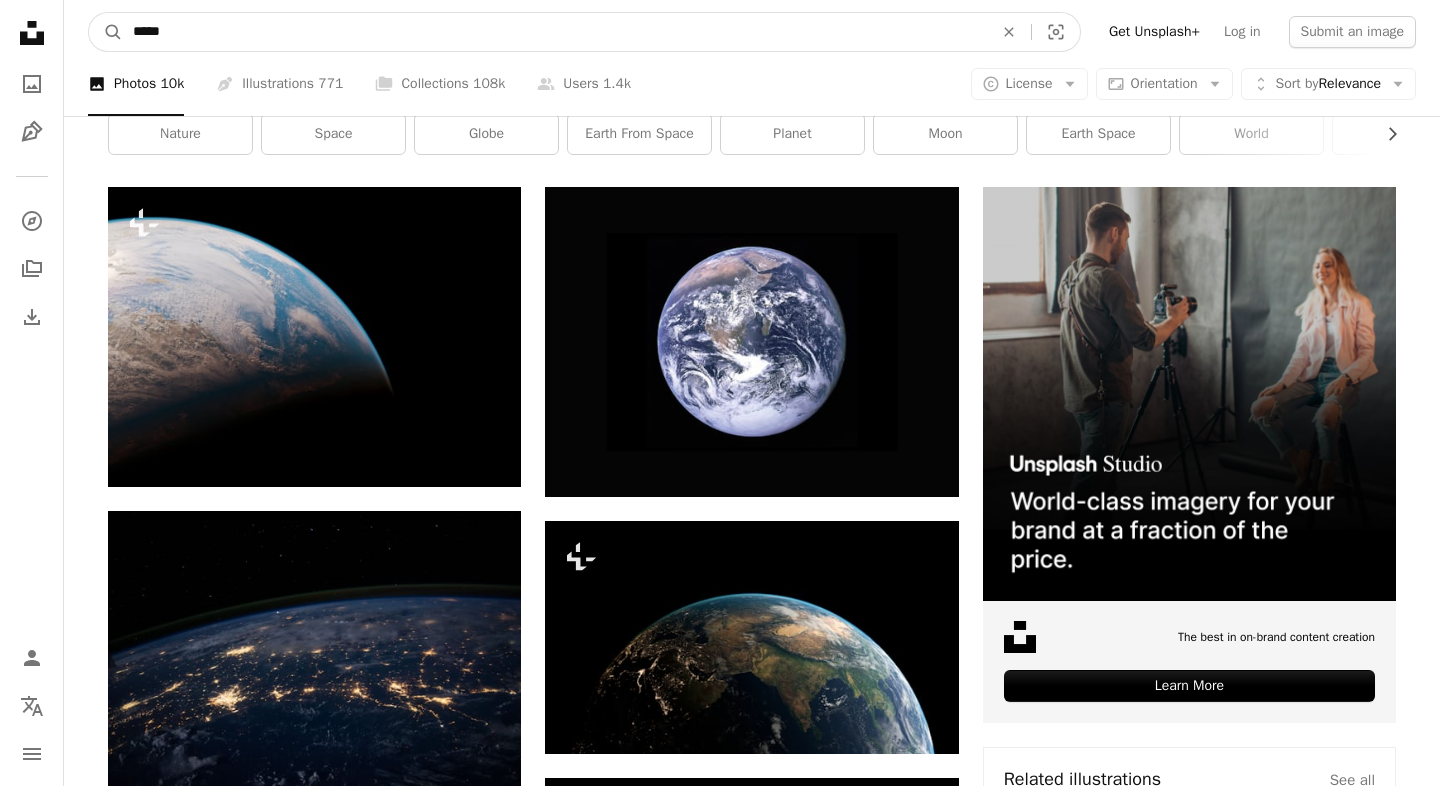 click on "*****" at bounding box center [555, 32] 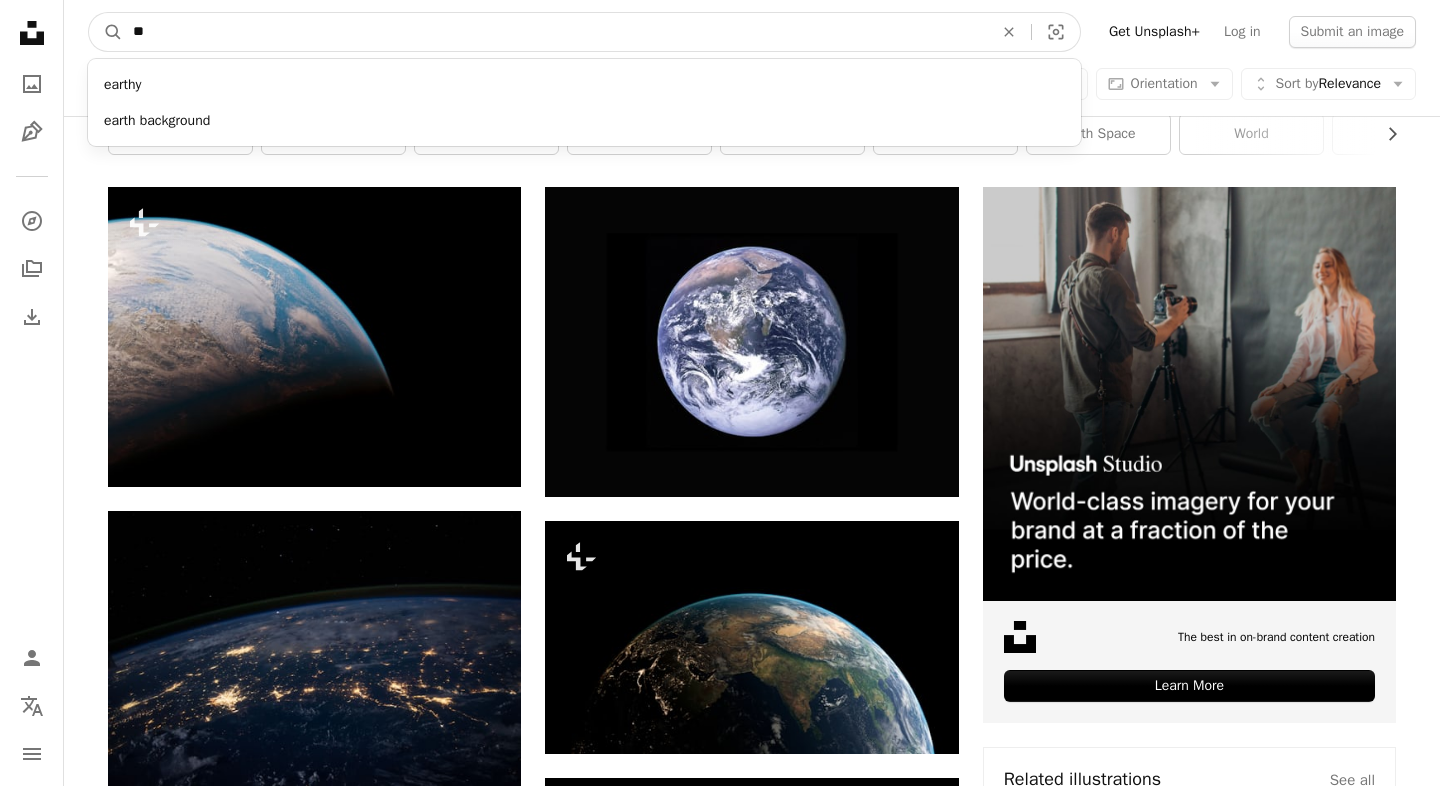 type on "*" 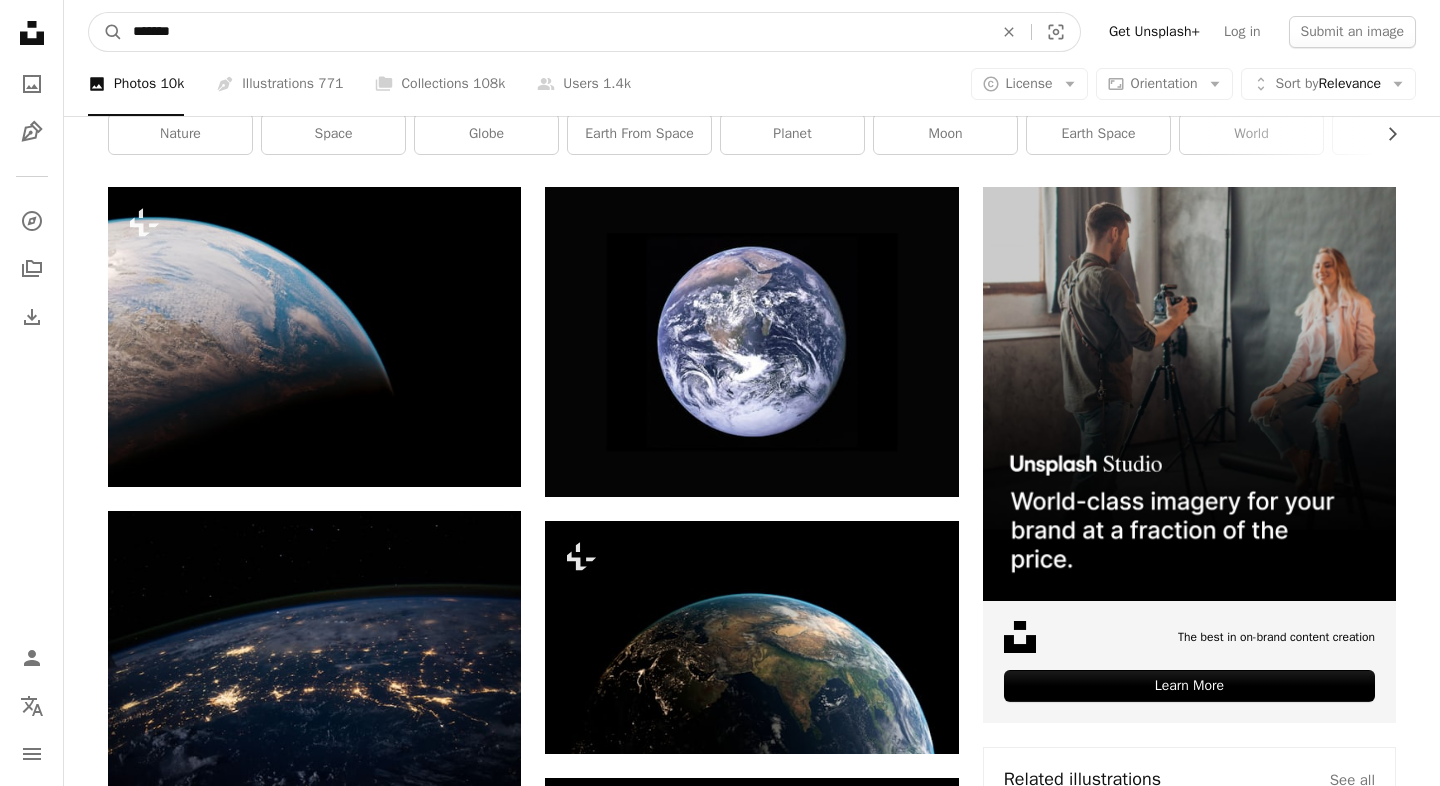 type on "*******" 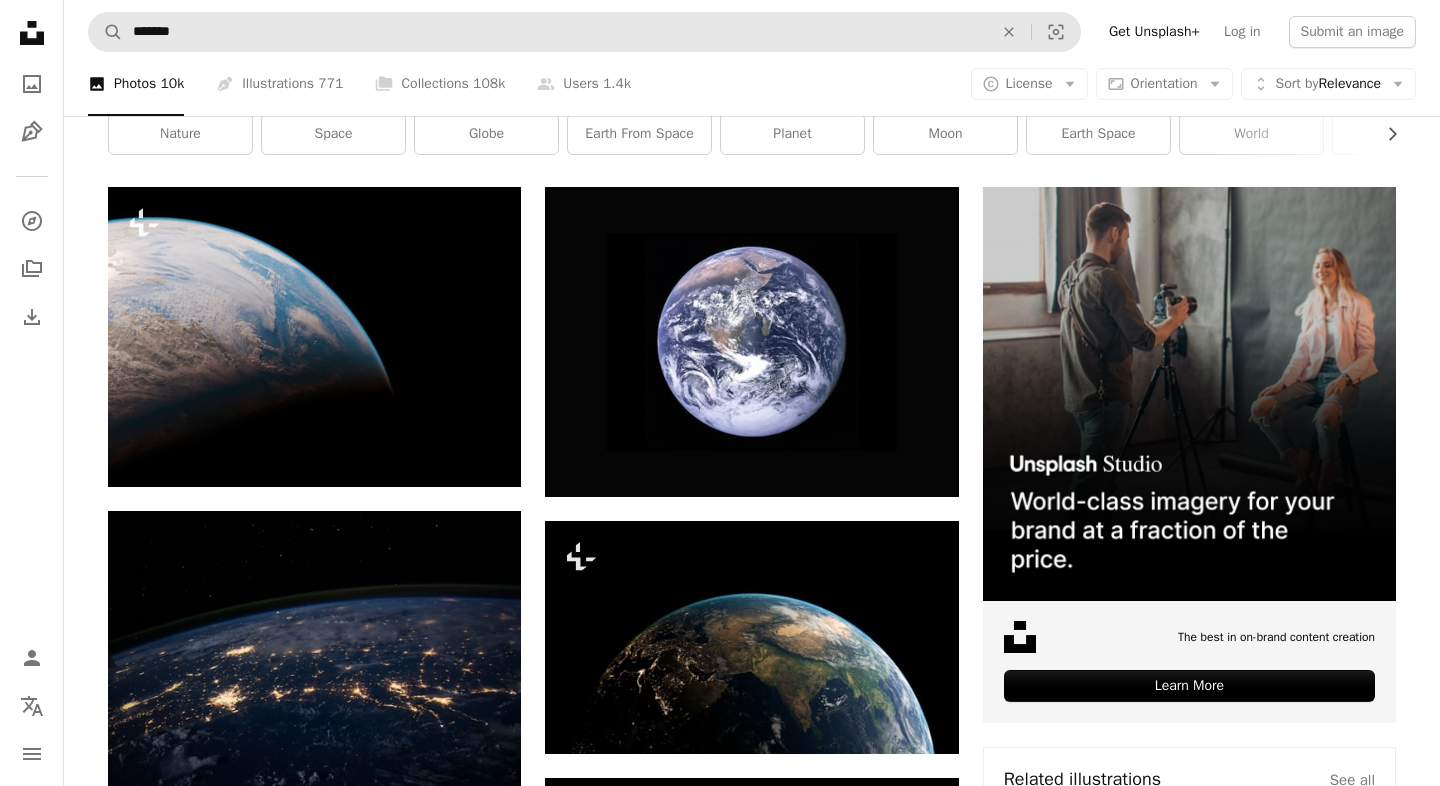 scroll, scrollTop: 0, scrollLeft: 0, axis: both 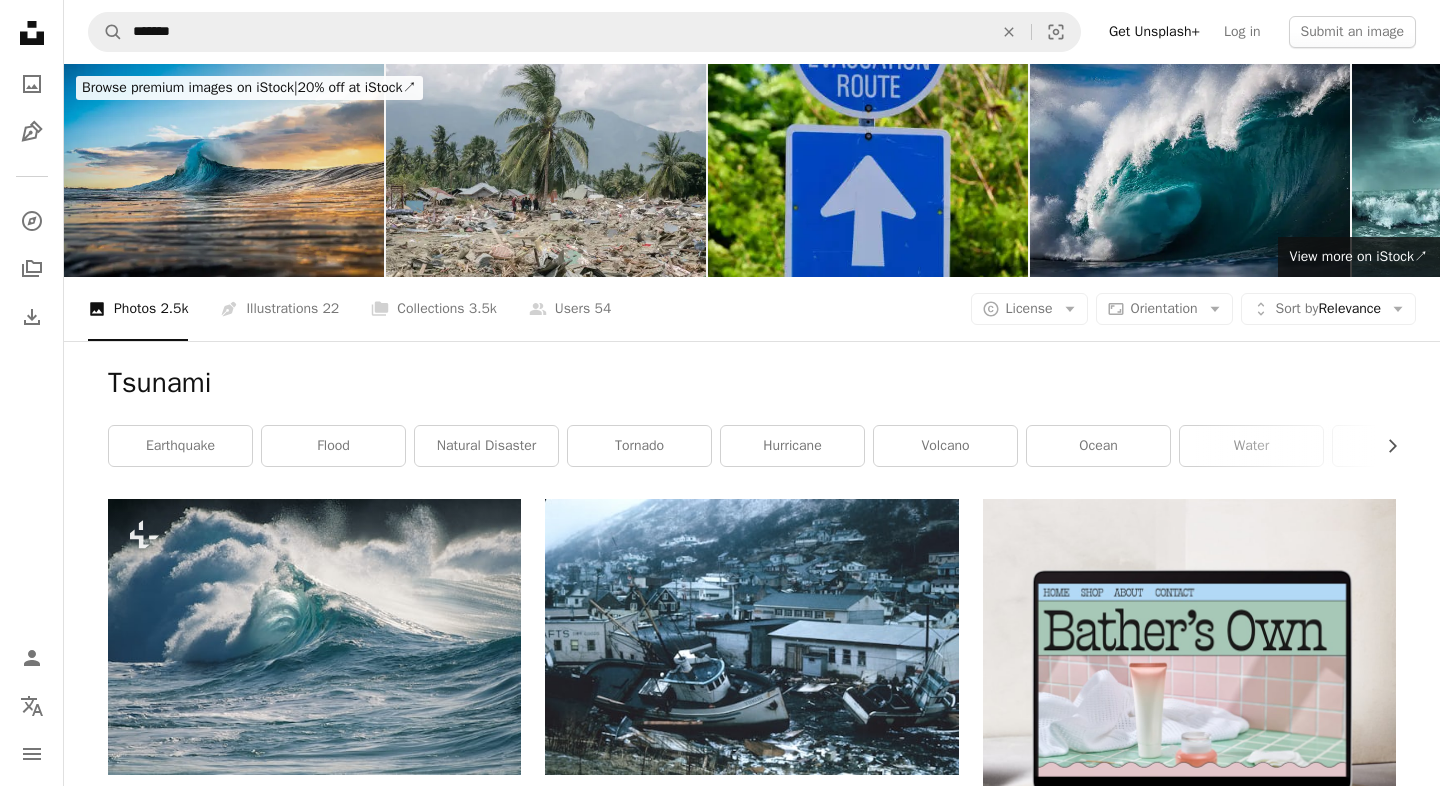 click at bounding box center [224, 170] 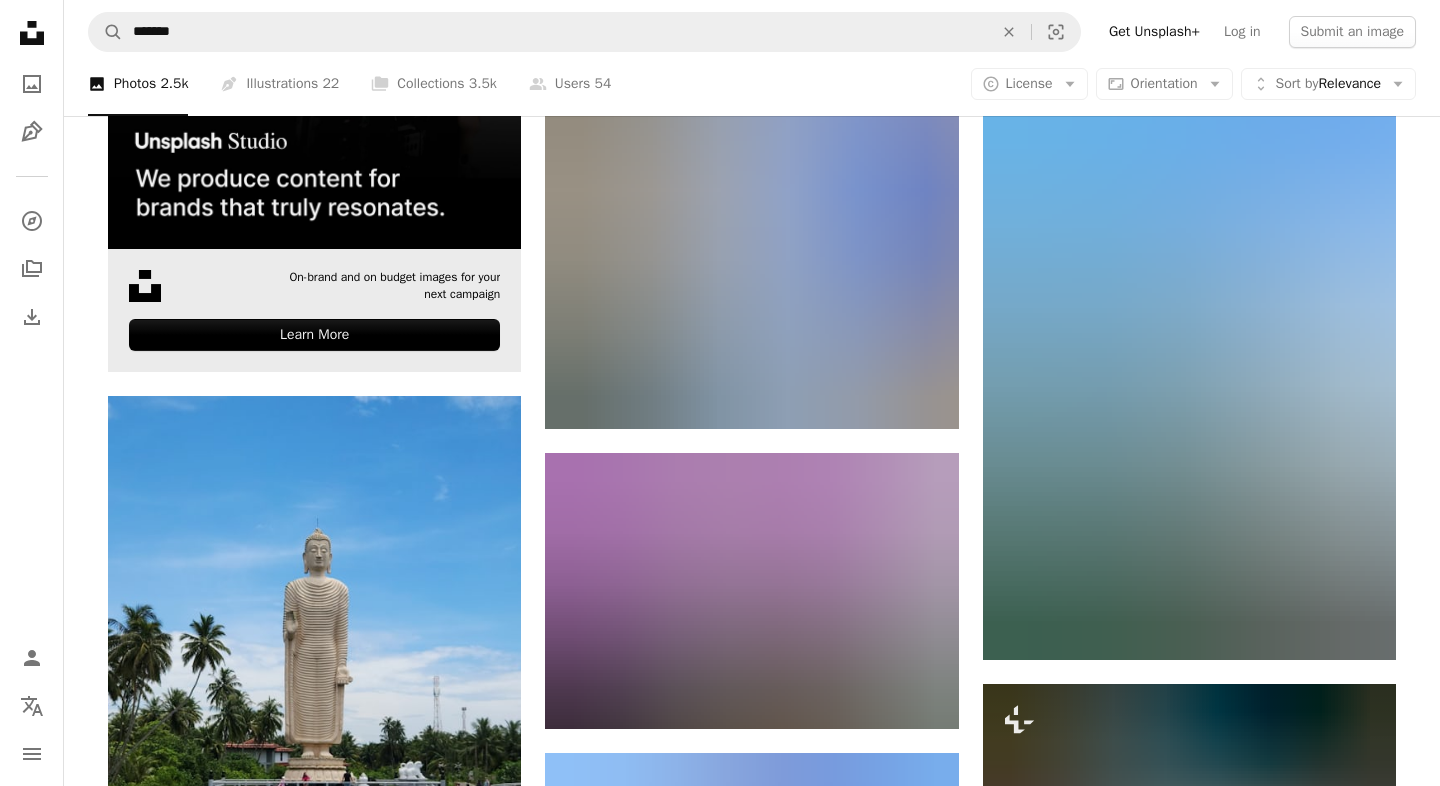 scroll, scrollTop: 4122, scrollLeft: 0, axis: vertical 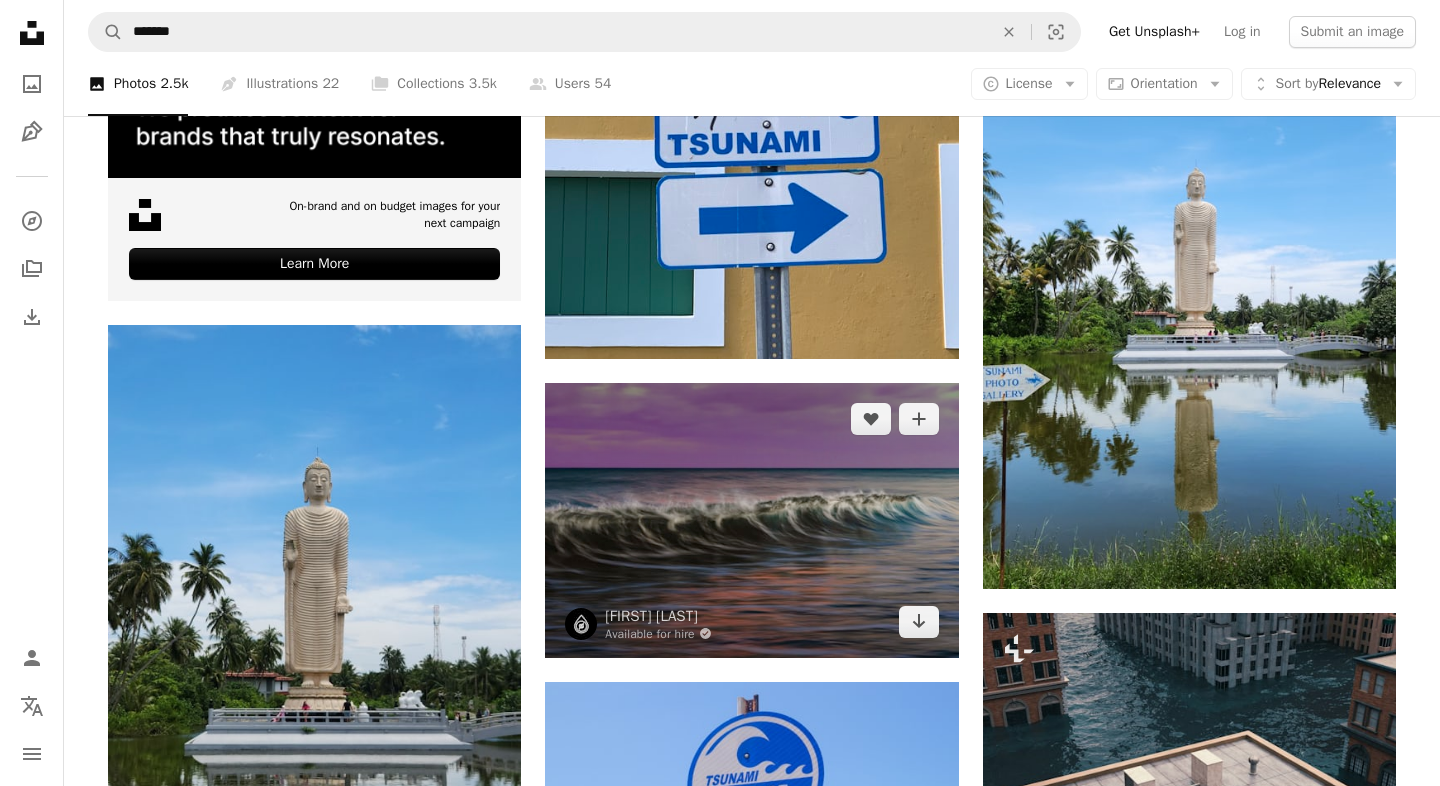 click at bounding box center (751, 520) 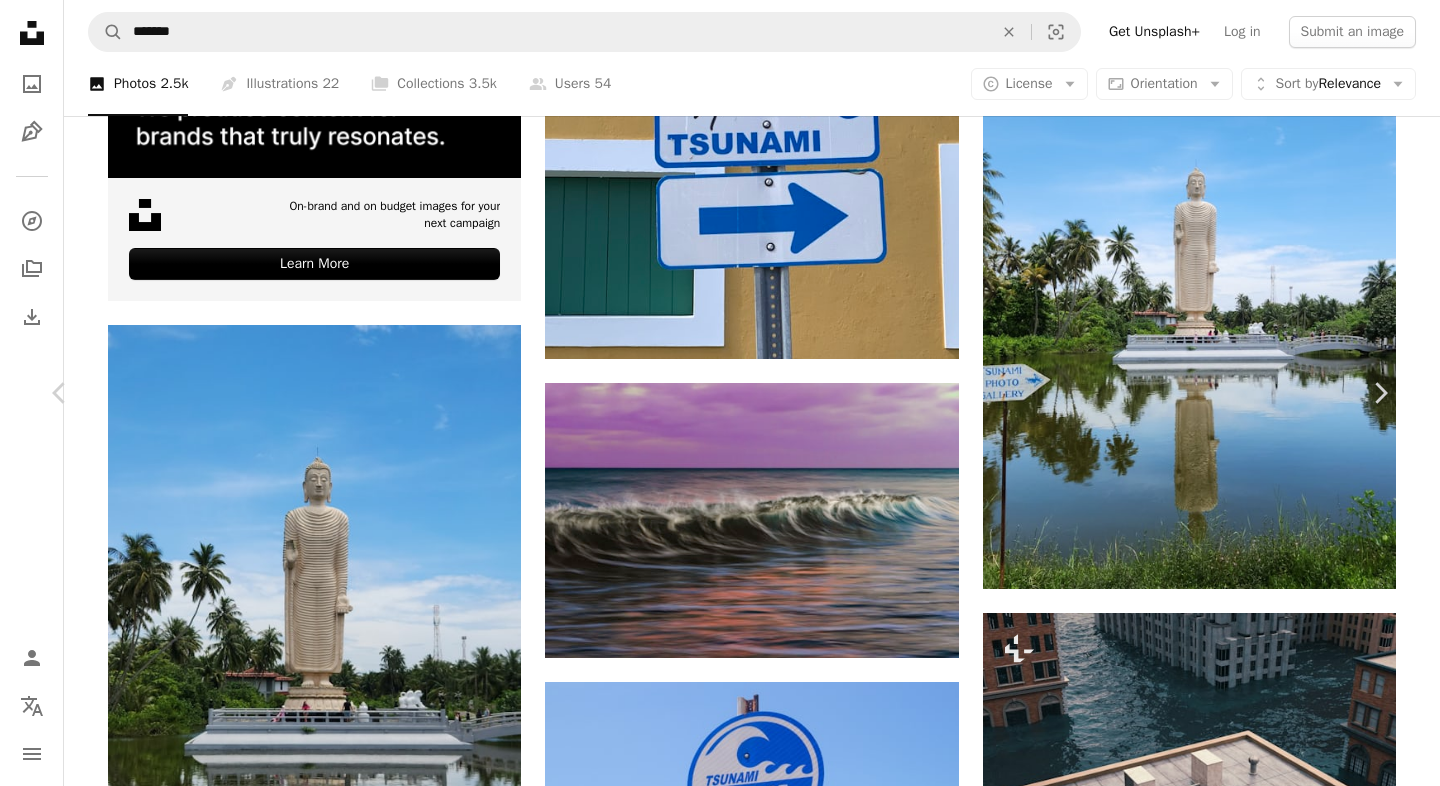 click on "Download free" at bounding box center [1191, 6175] 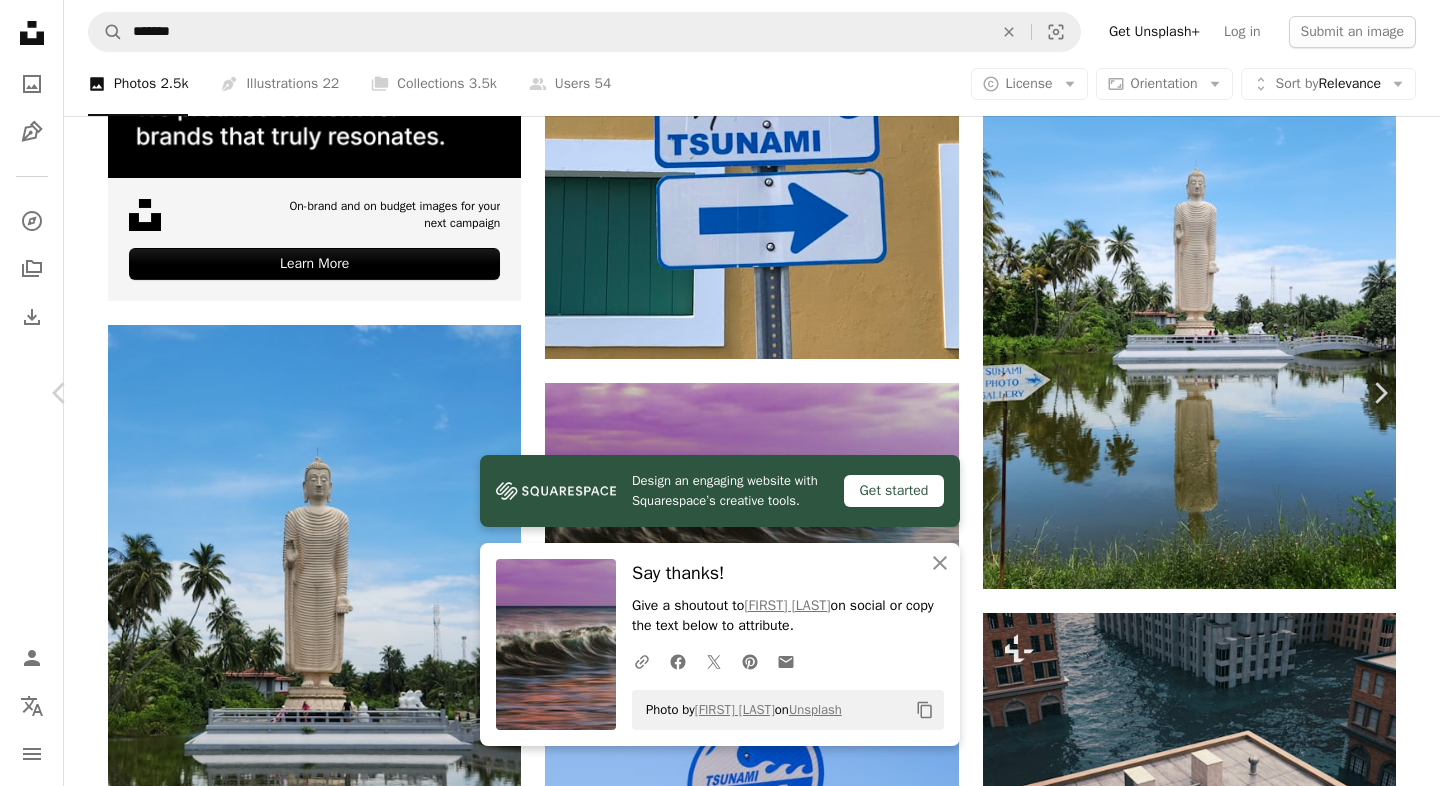 click on "Photo by [NAME] on Unsplash
Copy content [NAME] Available for hire A checkmark inside of a circle A heart A plus sign Edit image   Plus sign for Unsplash+ Download free Chevron down Zoom in Views 540,426 Downloads 3,942 A forward-right arrow Share Info icon Info More Actions Abstract wave on water with slow shutter speed A map marker [CITY], [CITY], [COUNTRY] Calendar outlined Published on  December 11, 2020 Safety Free to use under the  Unsplash License wallpaper abstract beach art sea grey backgrounds photoshop outdoors [COUNTRY] lightroom wall art tsunami jupiter sea waves adobe Creative Commons images Browse premium related images on iStock  |   ↗ A heart For" at bounding box center (720, 6521) 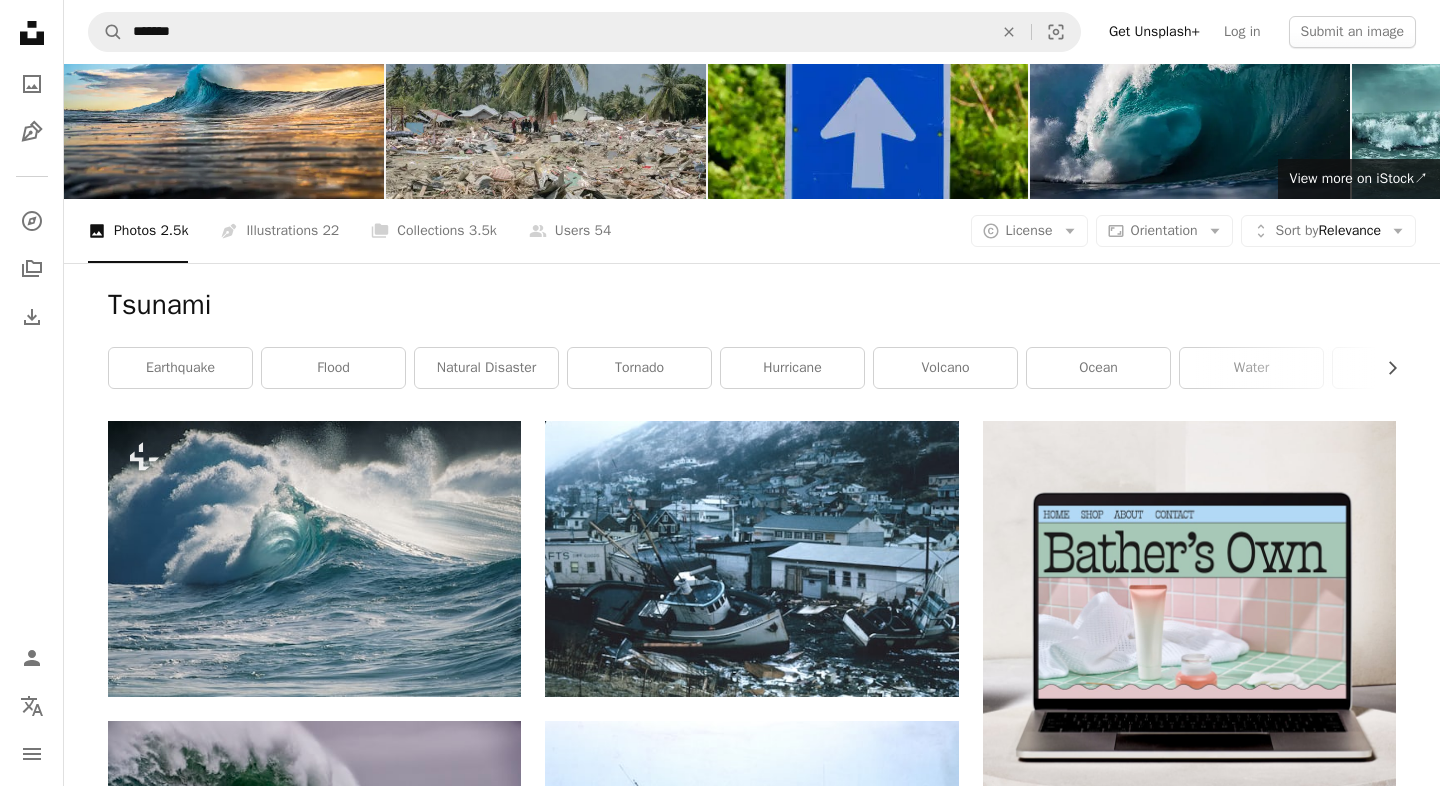 scroll, scrollTop: 0, scrollLeft: 0, axis: both 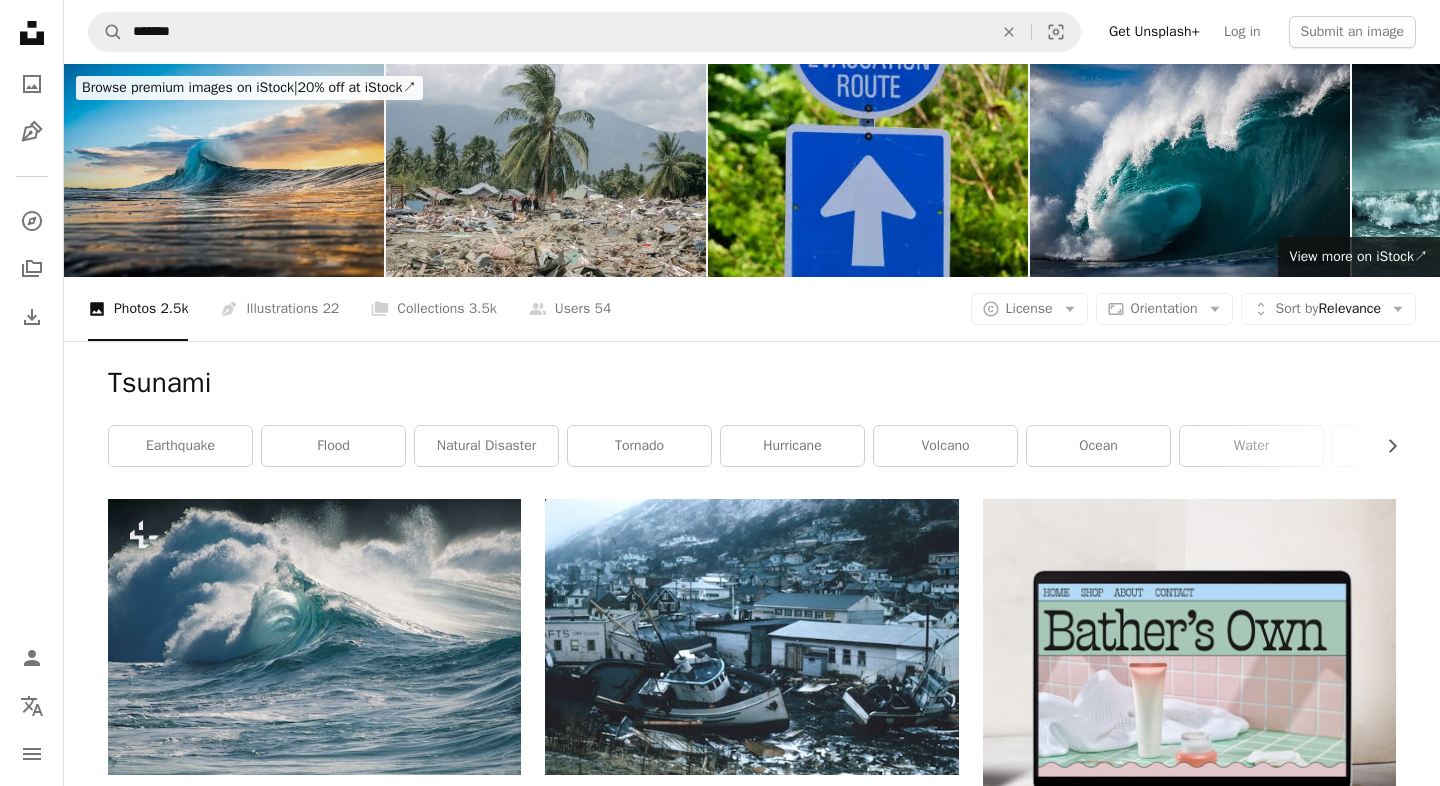 click at bounding box center [224, 170] 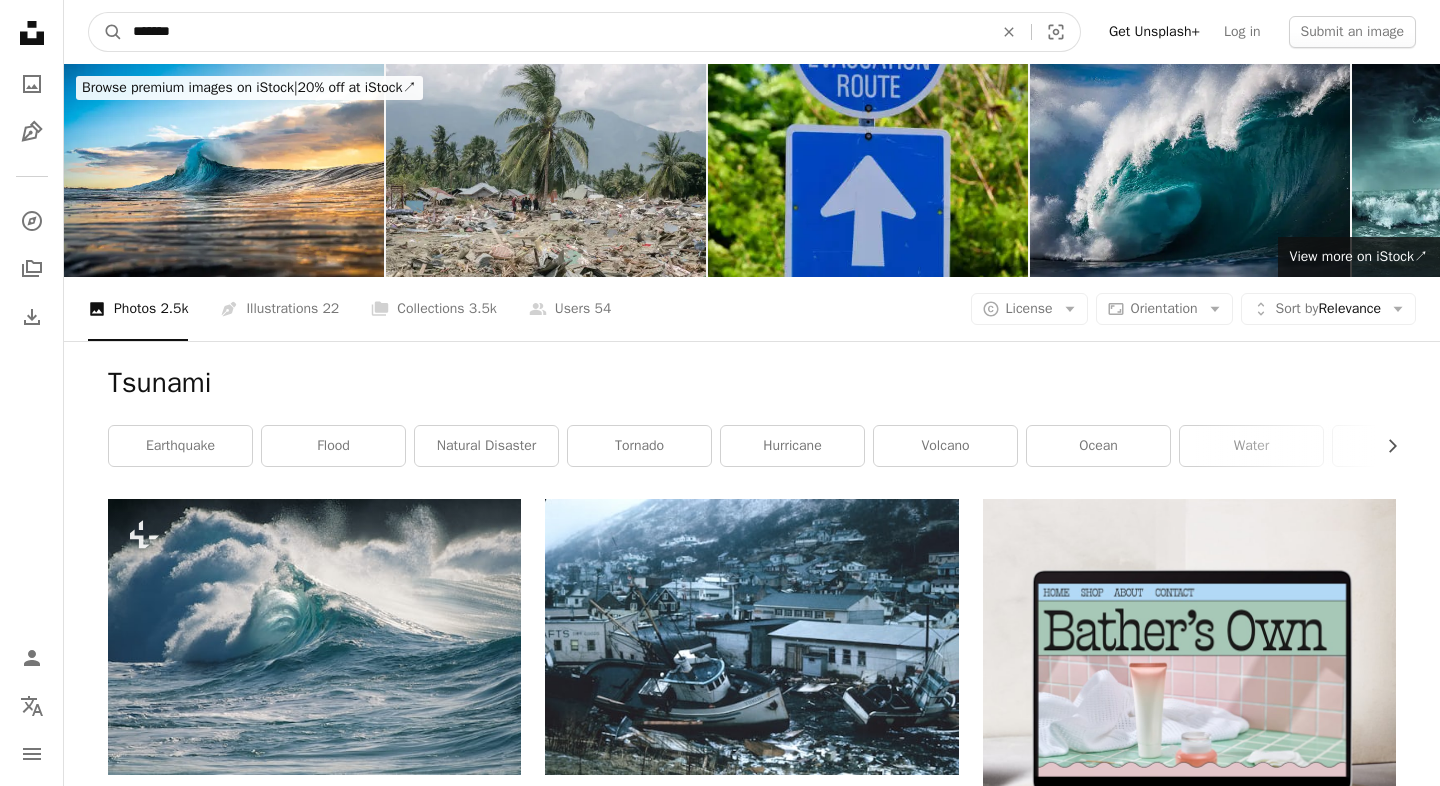 click on "*******" at bounding box center (555, 32) 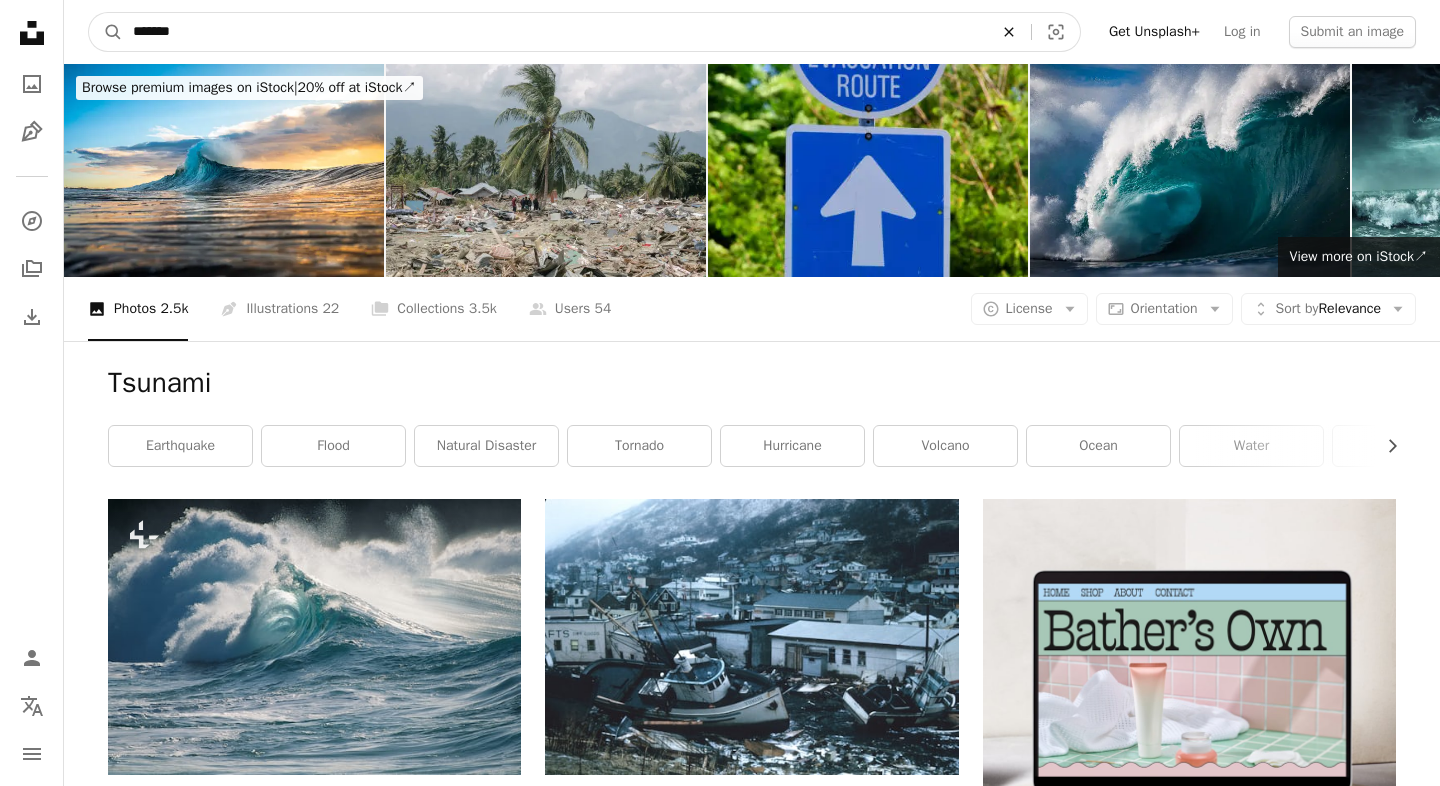 click on "An X shape" 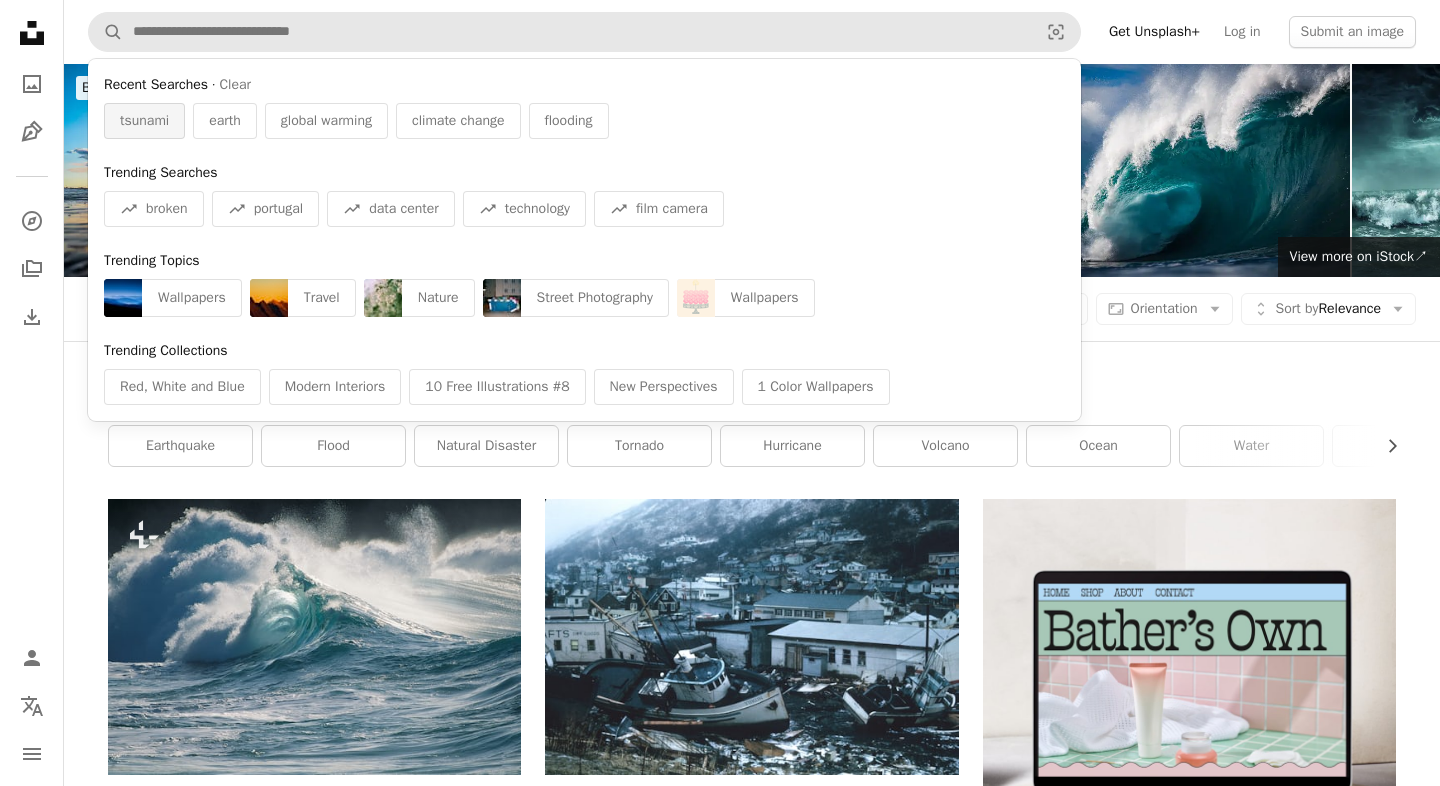 click on "tsunami" at bounding box center (144, 121) 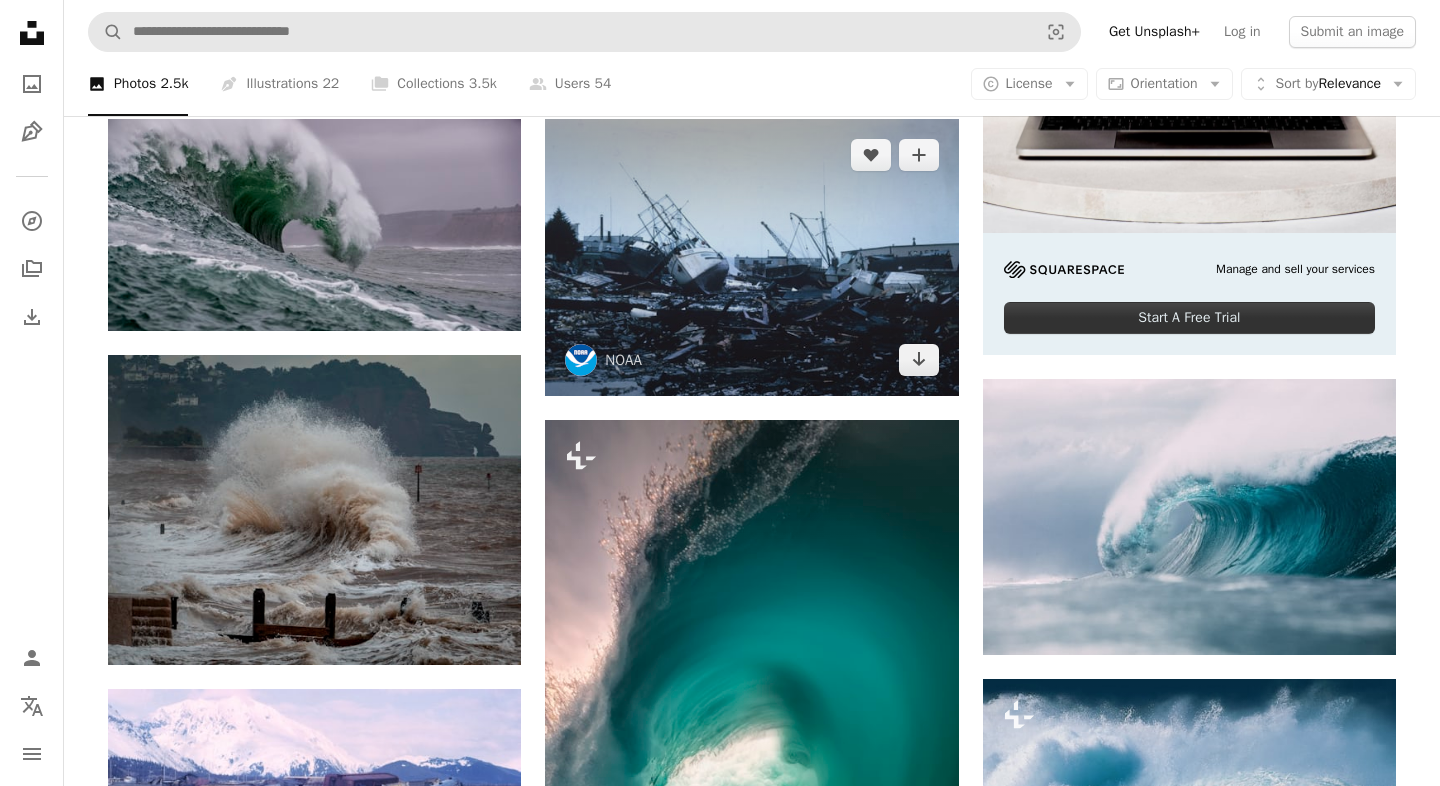 scroll, scrollTop: 672, scrollLeft: 0, axis: vertical 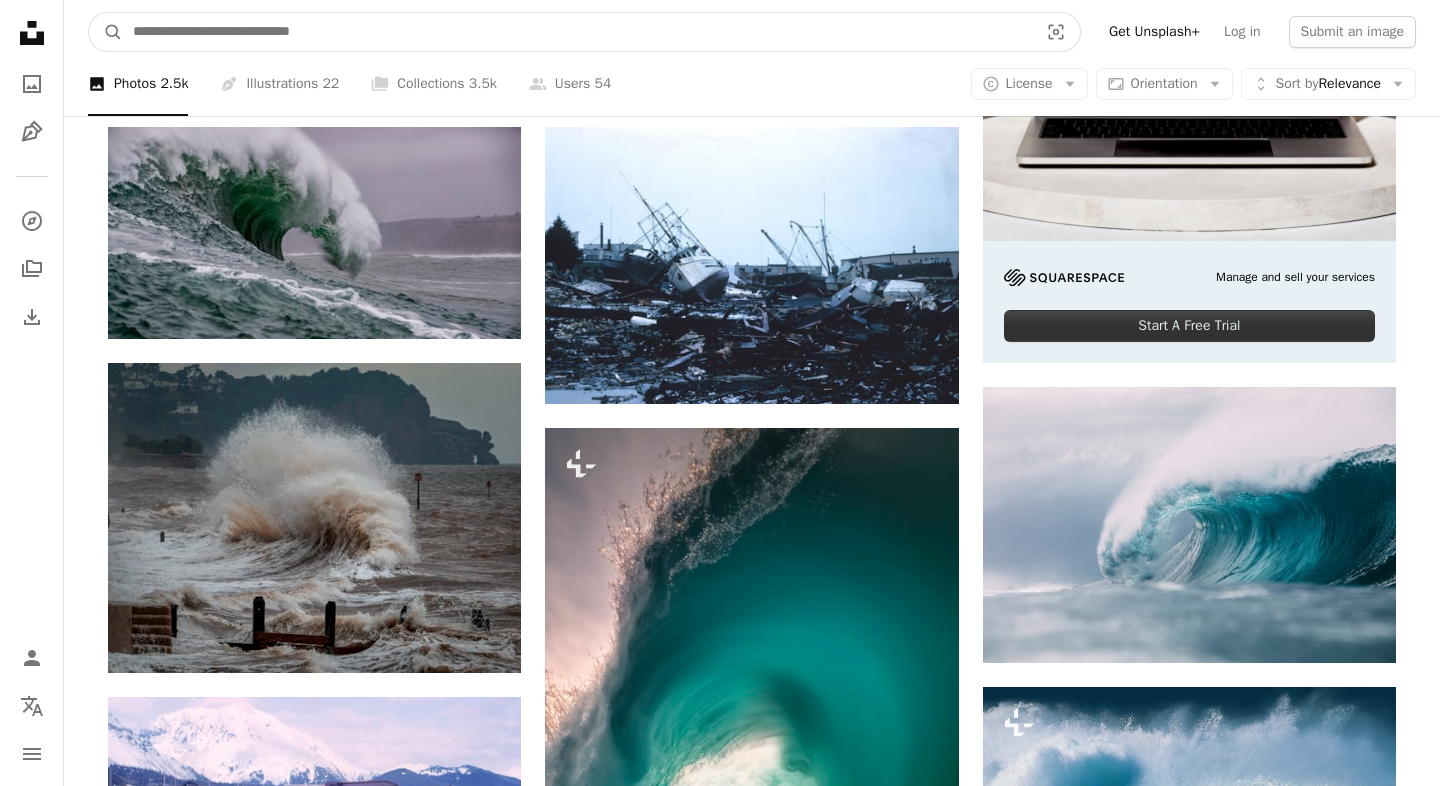 click at bounding box center [577, 32] 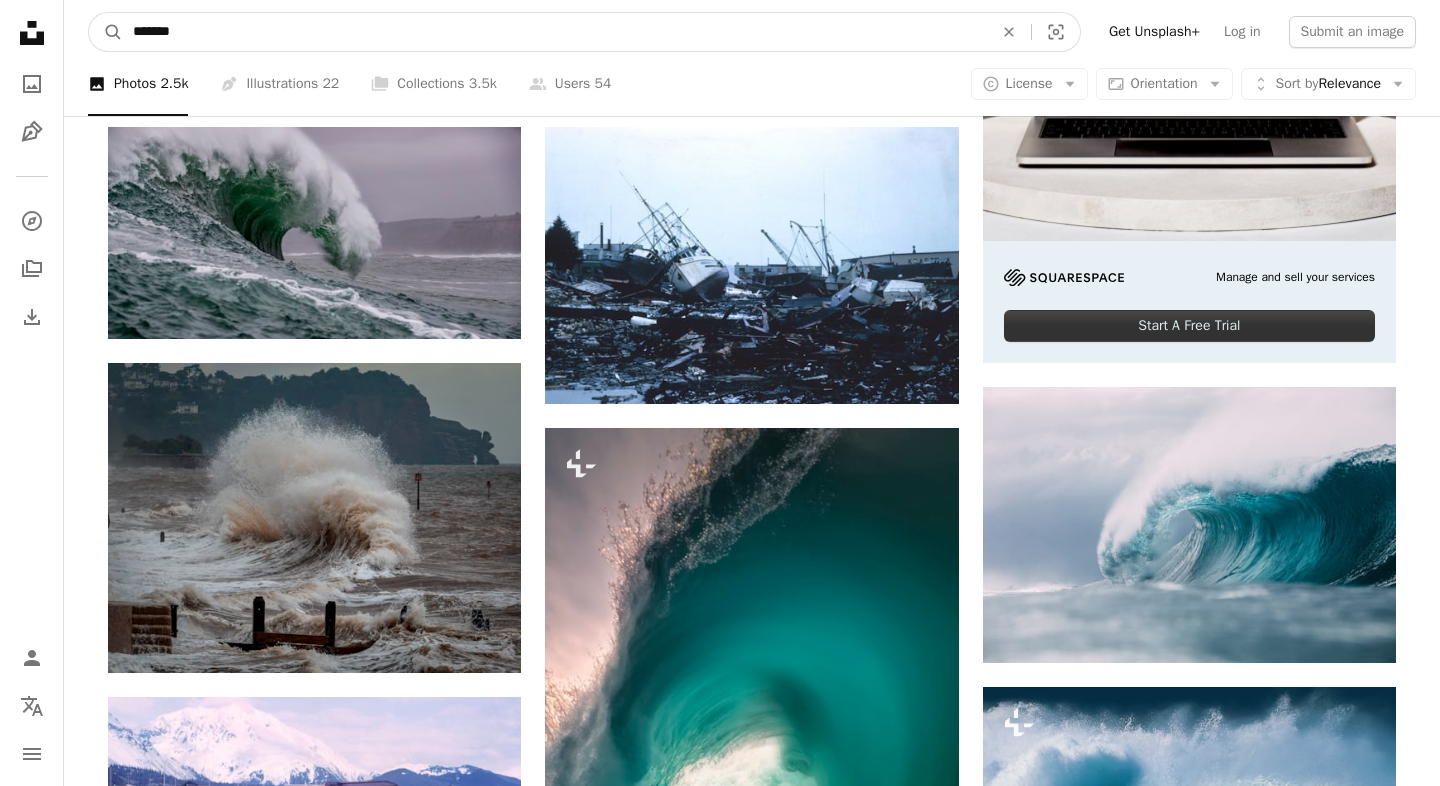 type on "*******" 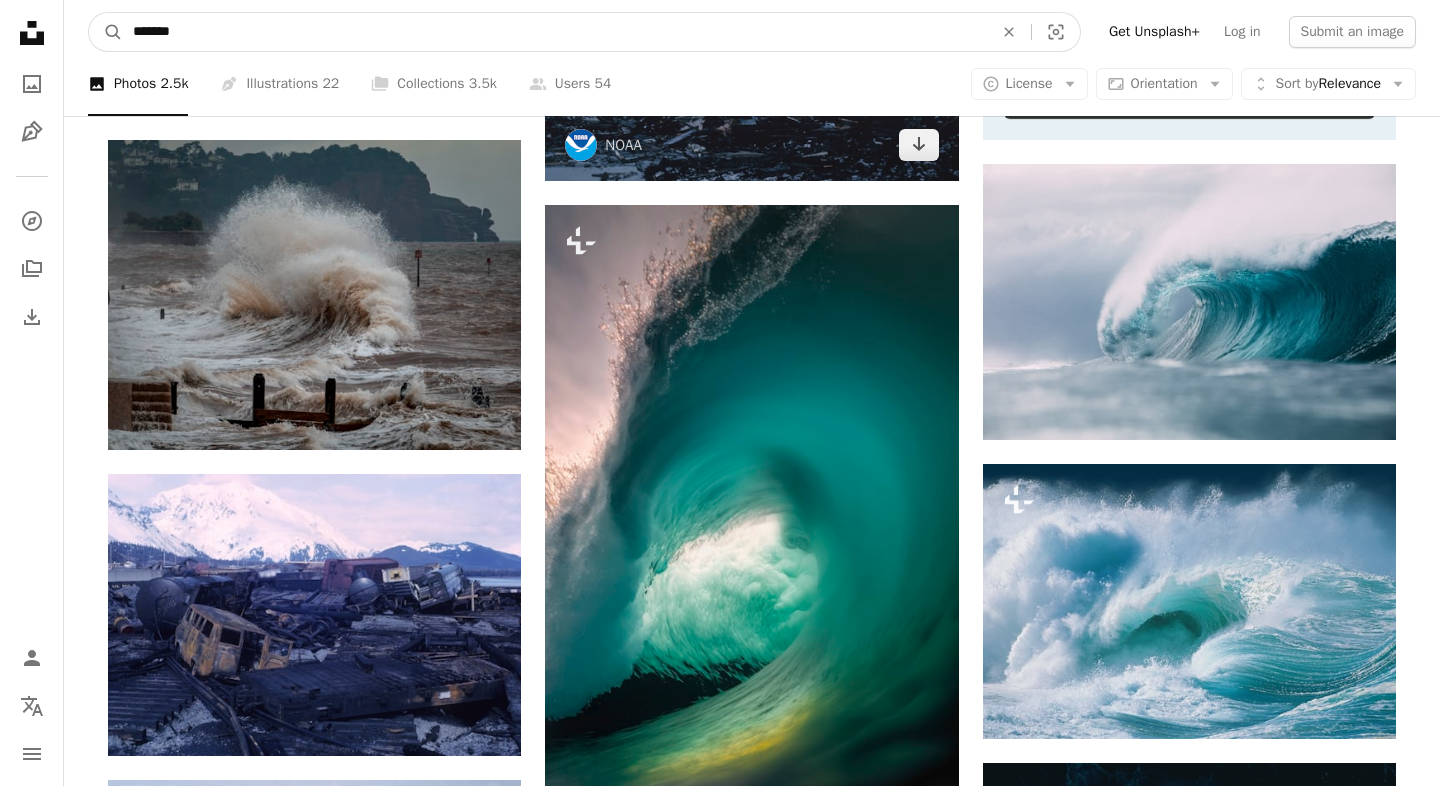 scroll, scrollTop: 1114, scrollLeft: 0, axis: vertical 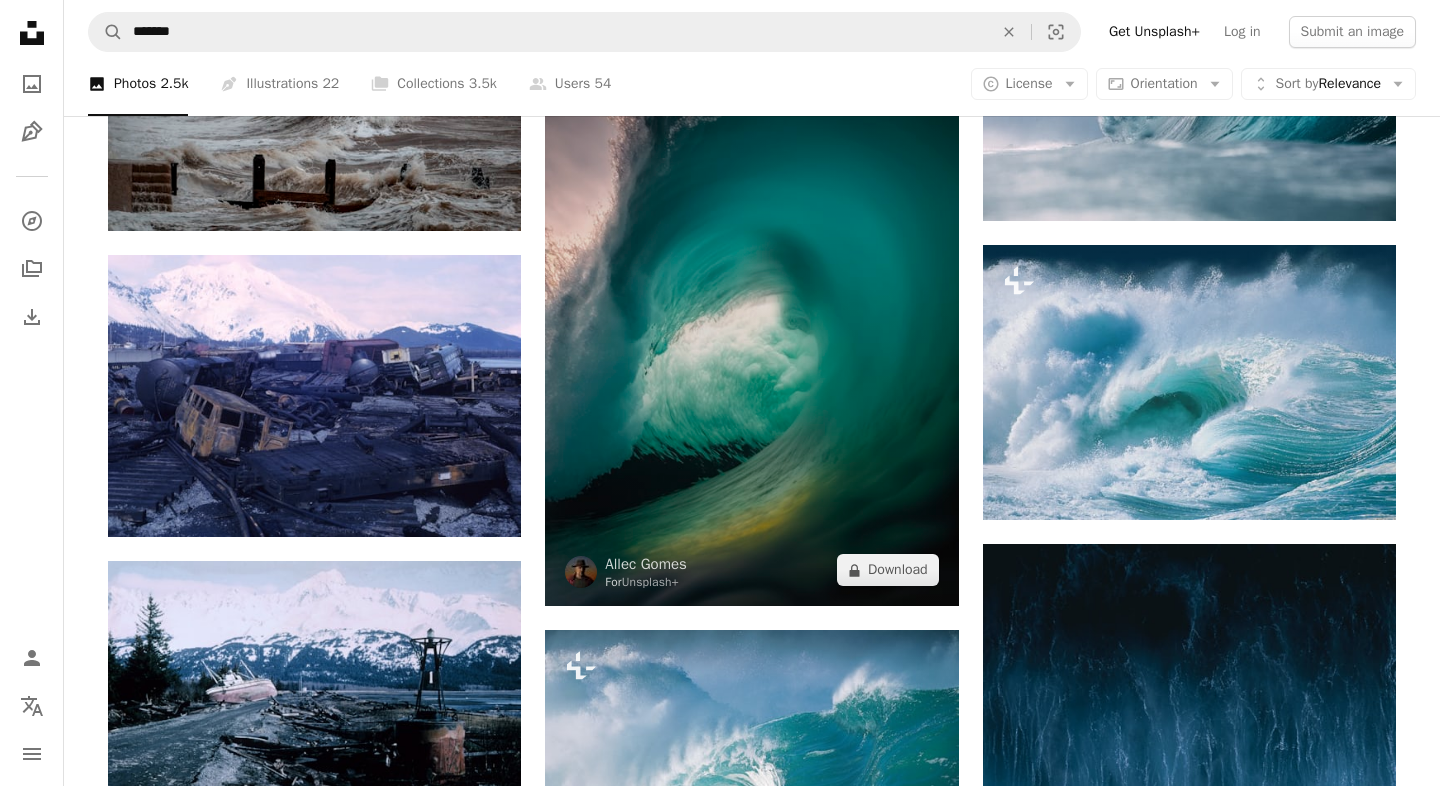 click at bounding box center [751, 296] 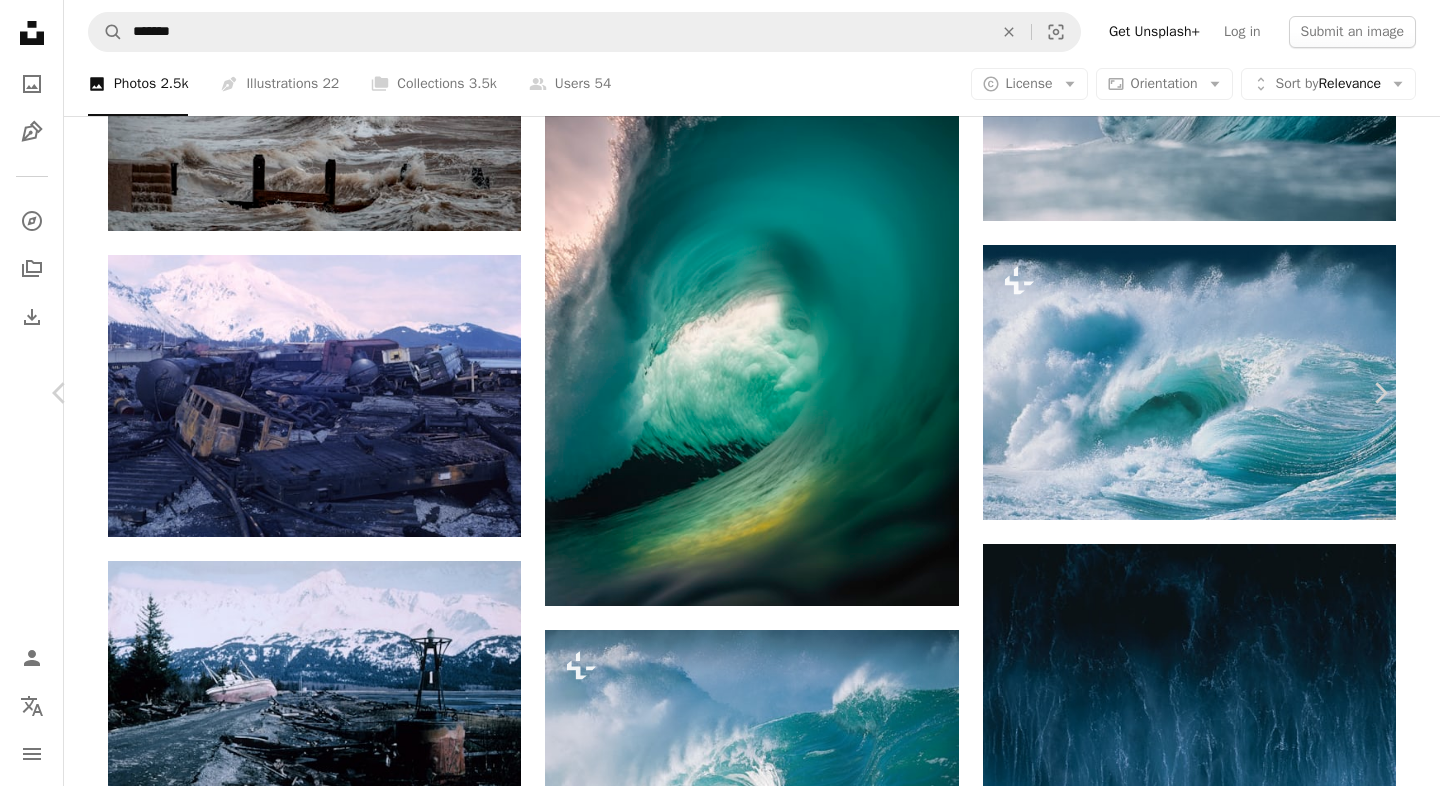 scroll, scrollTop: 730, scrollLeft: 0, axis: vertical 